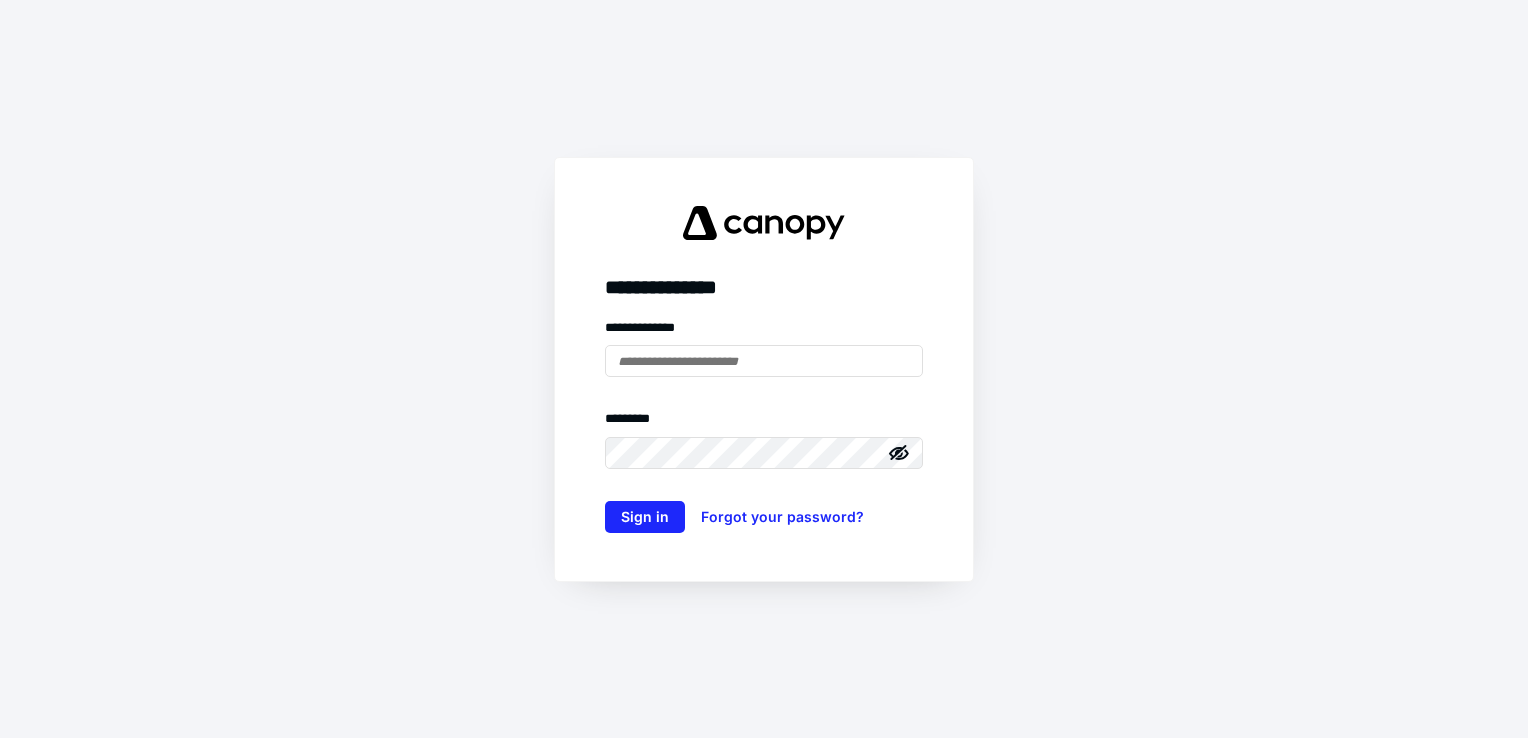 scroll, scrollTop: 0, scrollLeft: 0, axis: both 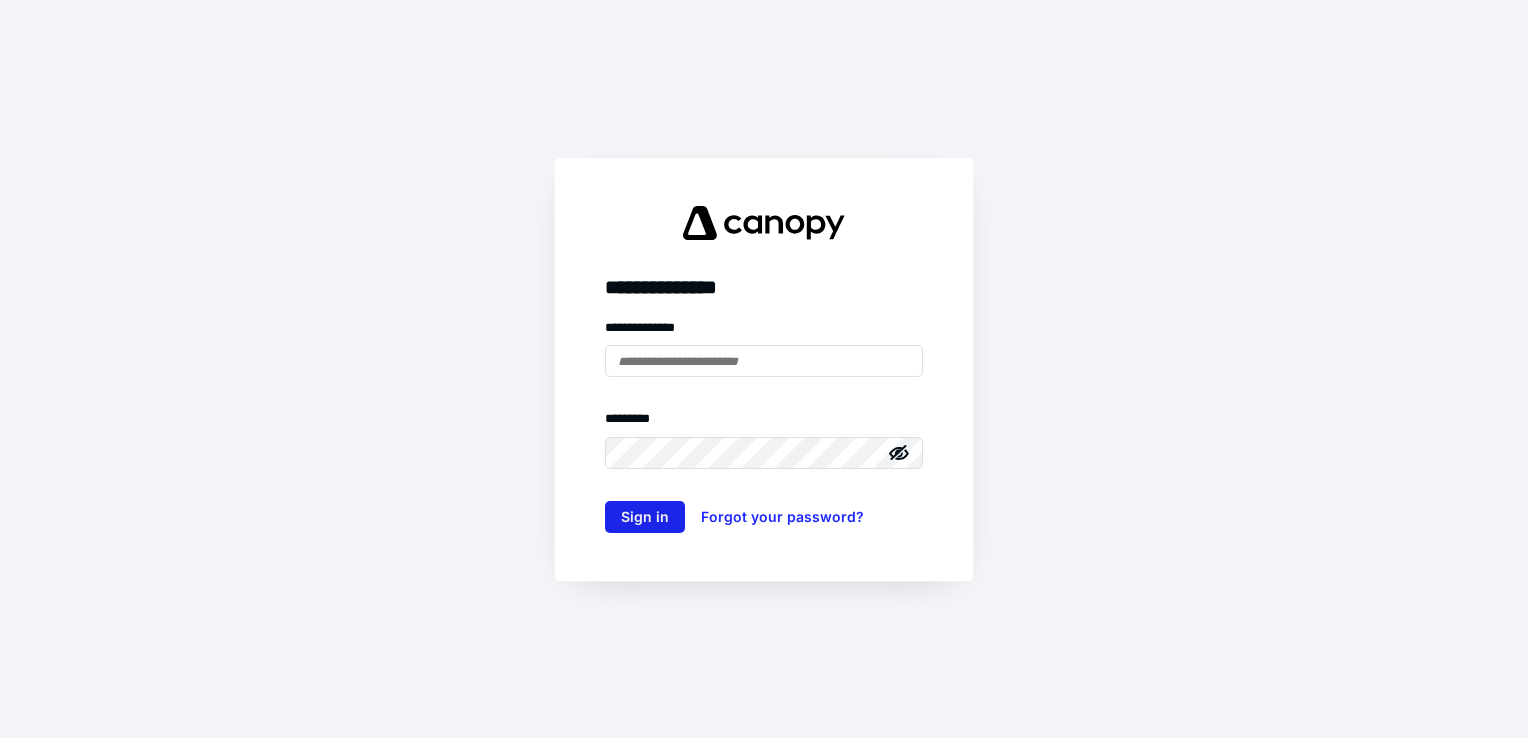 type on "**********" 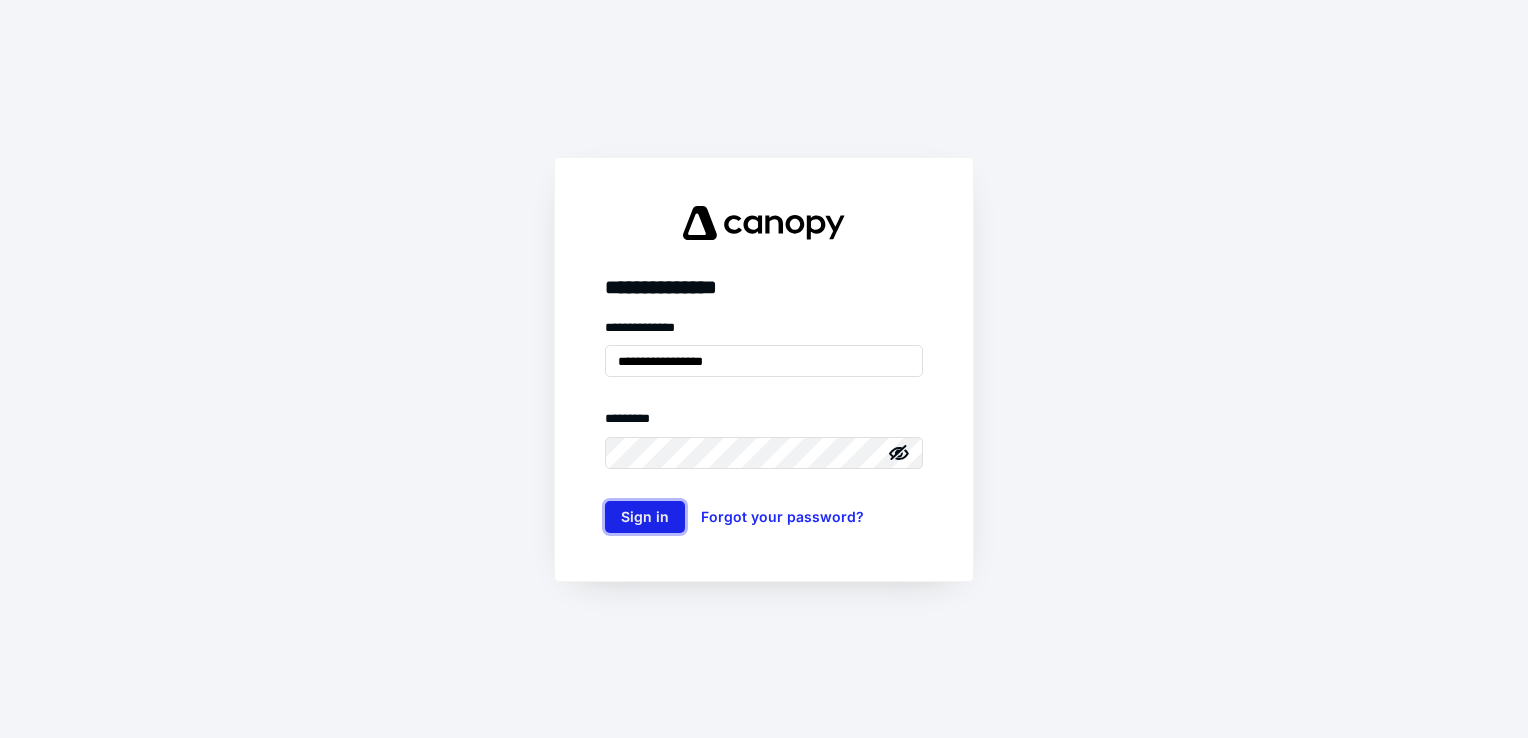 click on "Sign in" at bounding box center [645, 517] 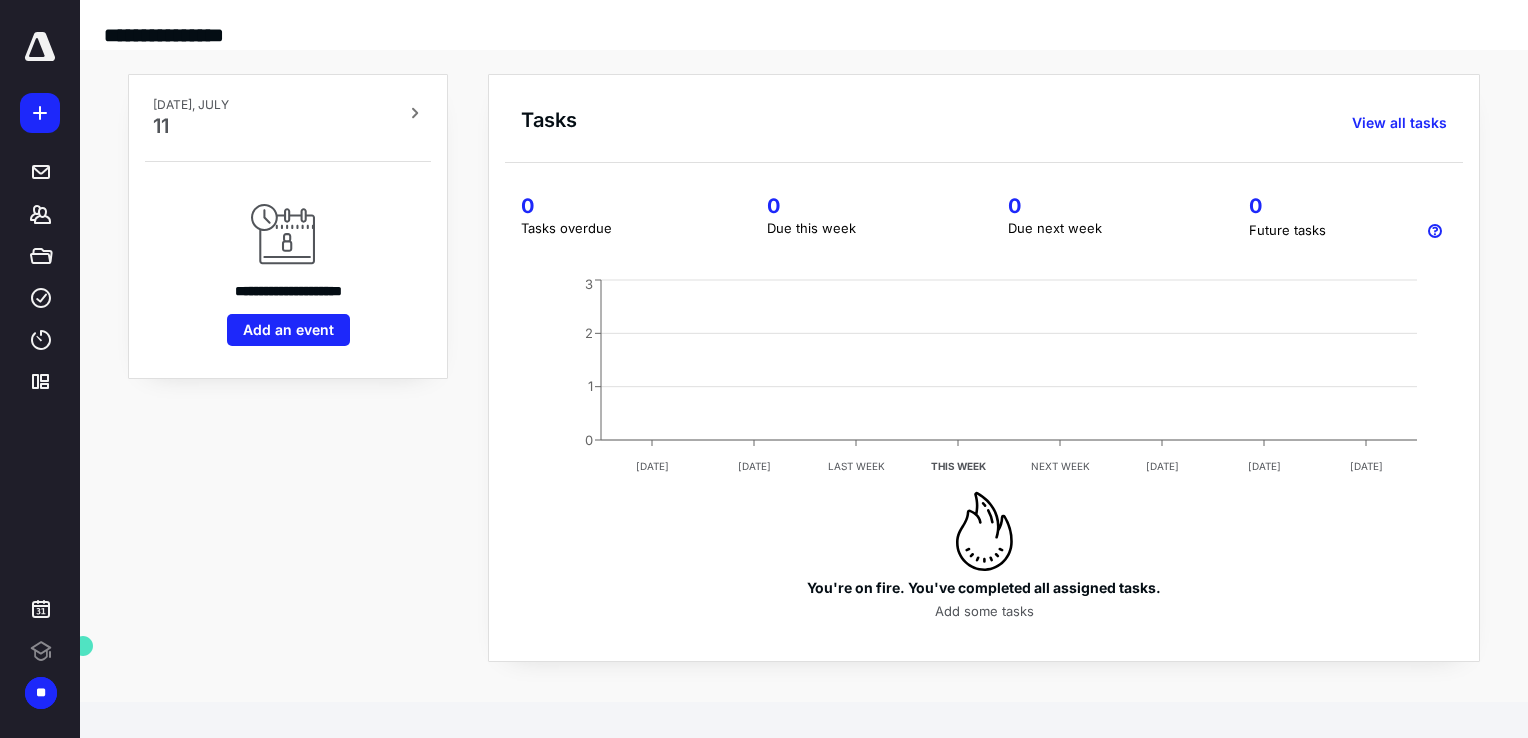 scroll, scrollTop: 0, scrollLeft: 0, axis: both 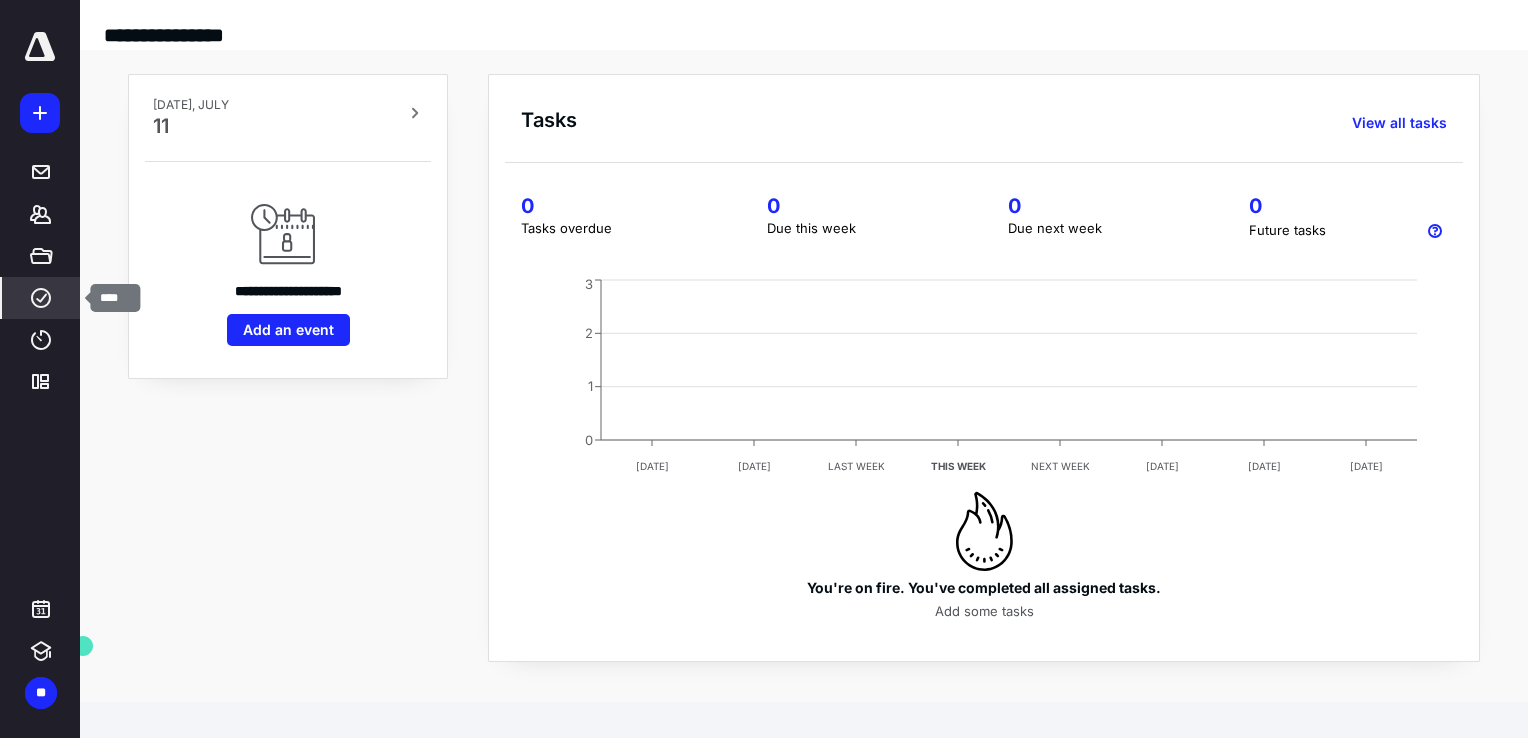 click 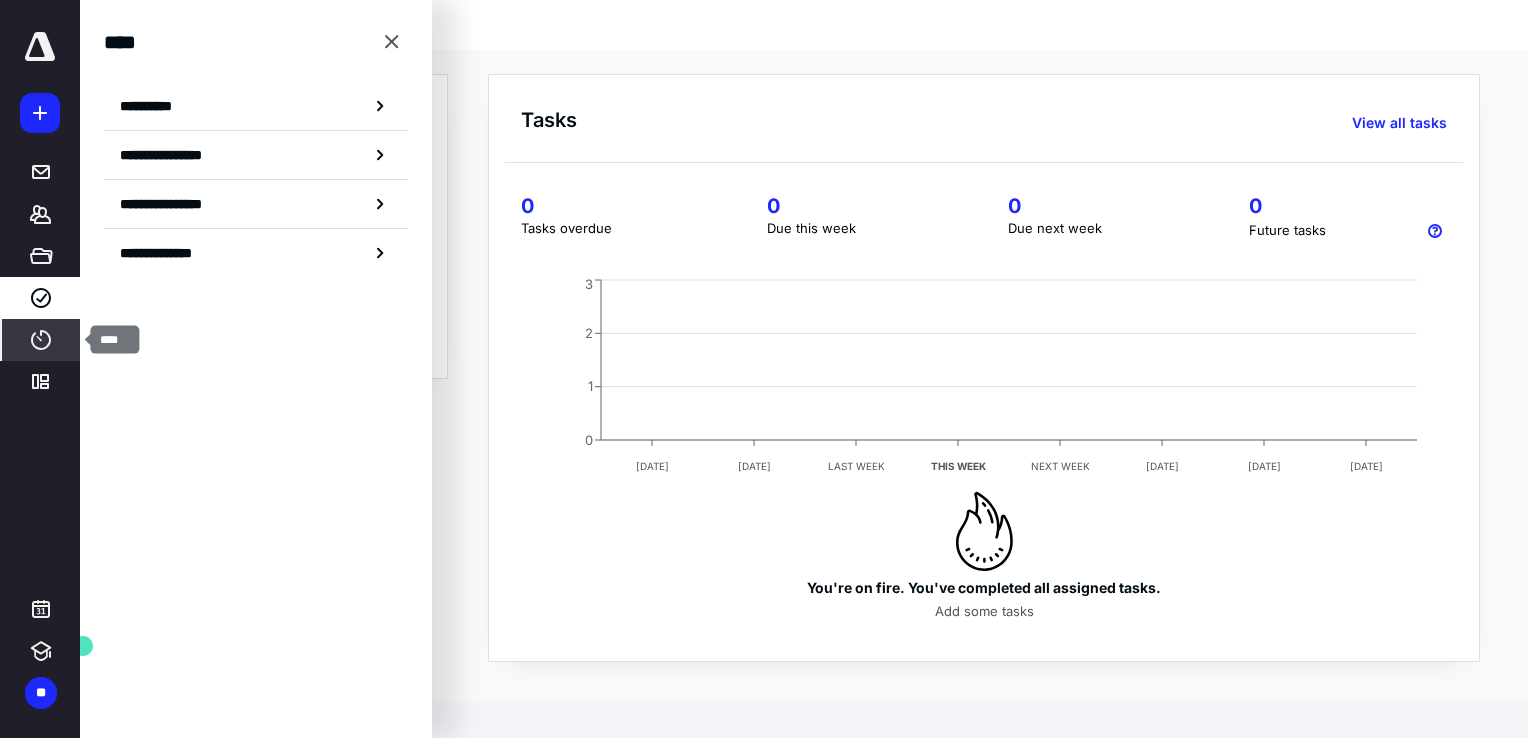 click 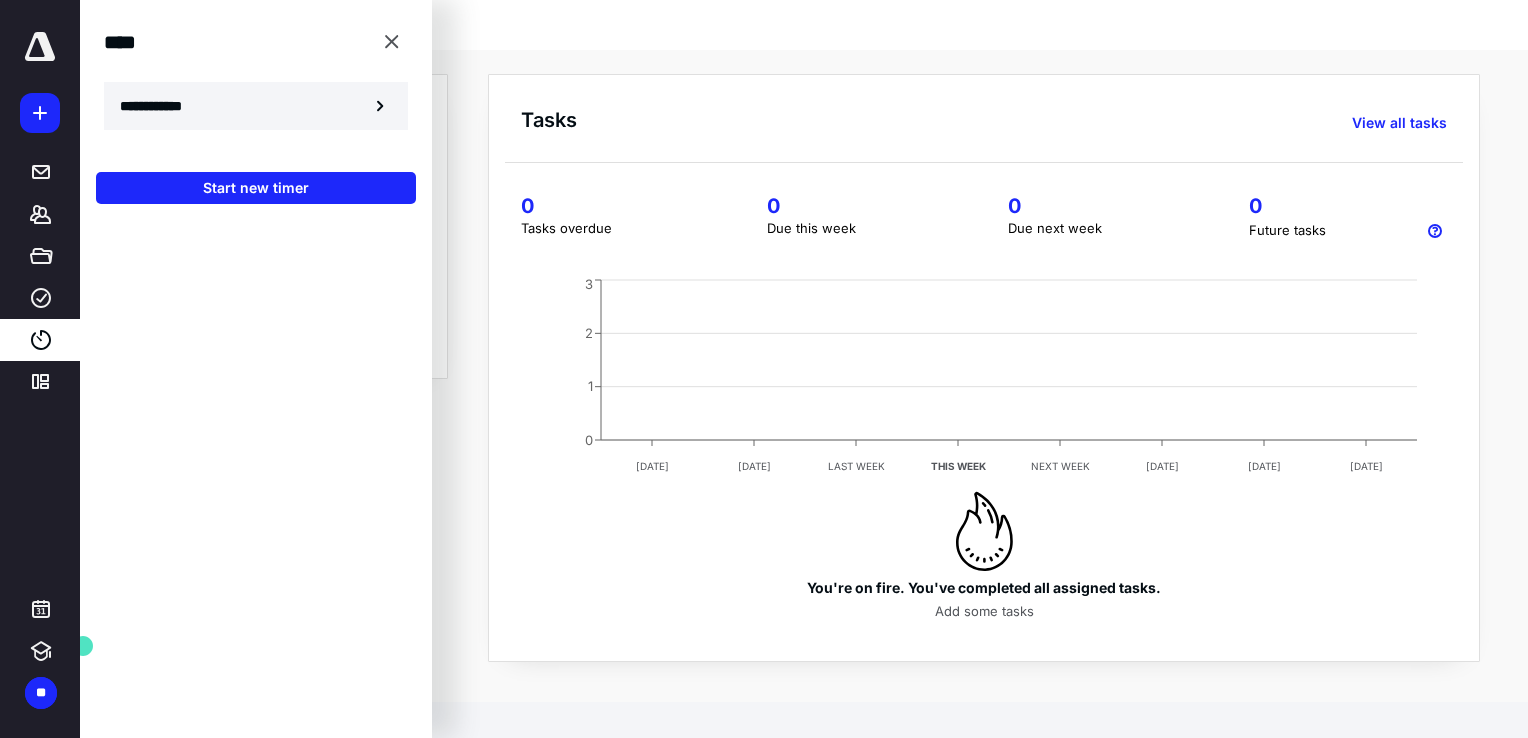 click 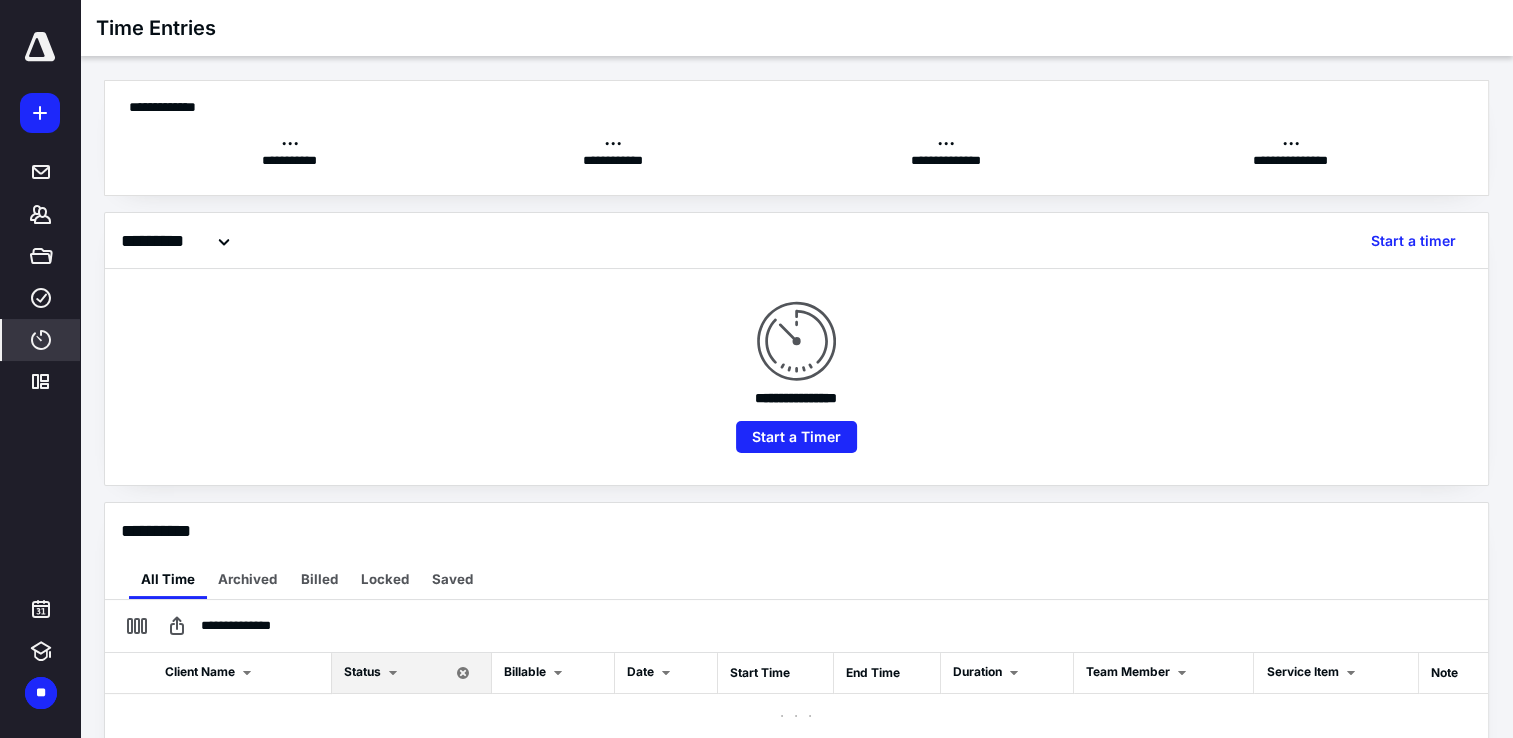 checkbox on "true" 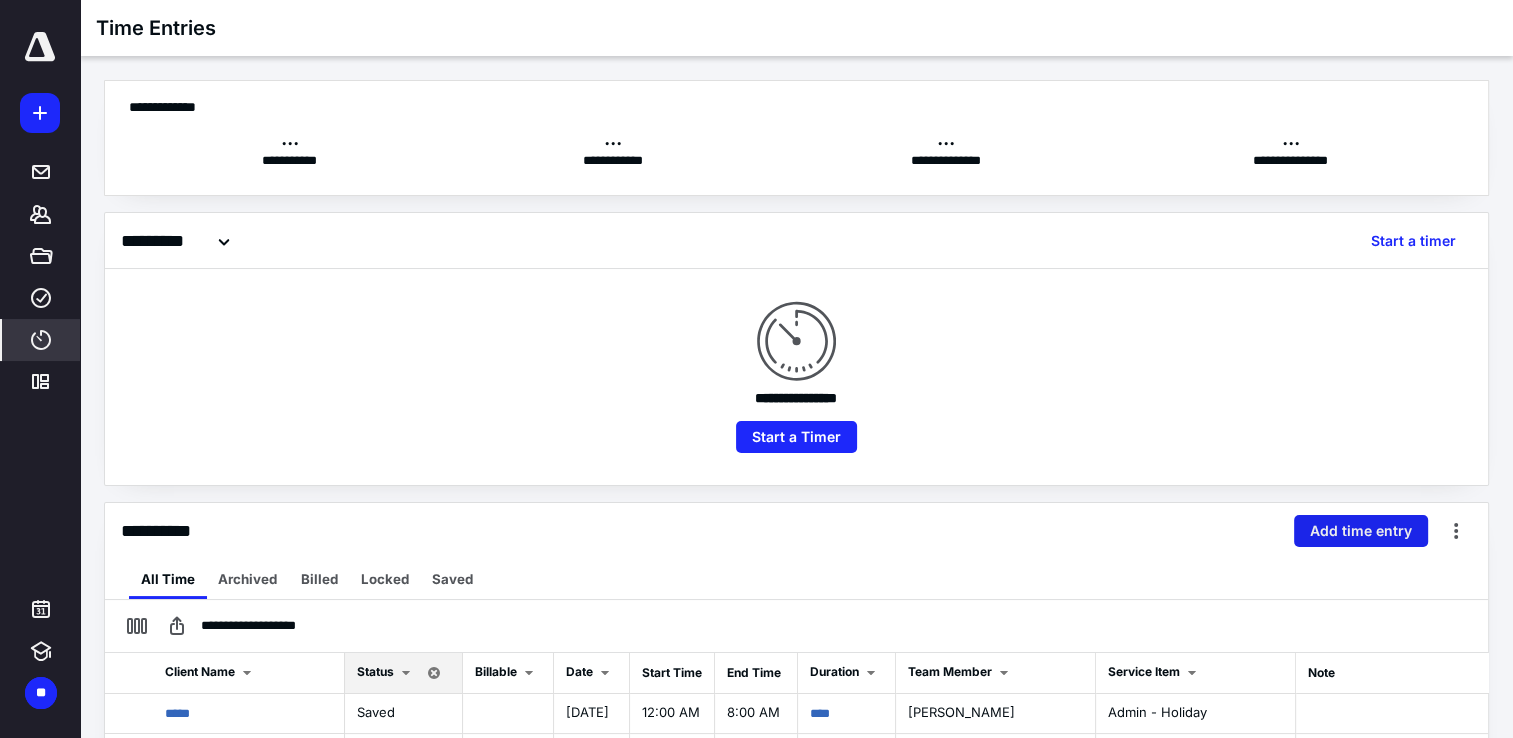 click on "Add time entry" at bounding box center [1361, 531] 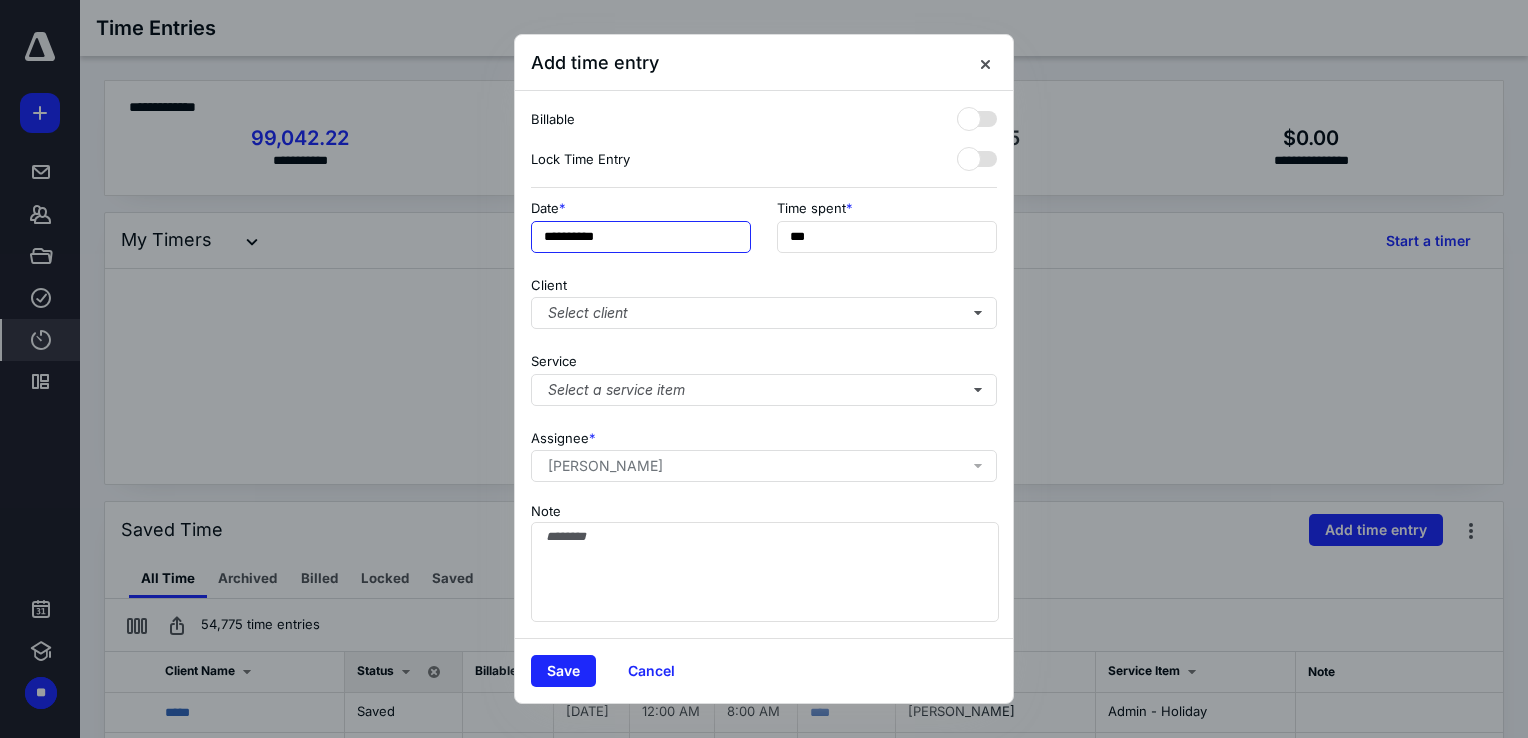 click on "**********" at bounding box center (641, 237) 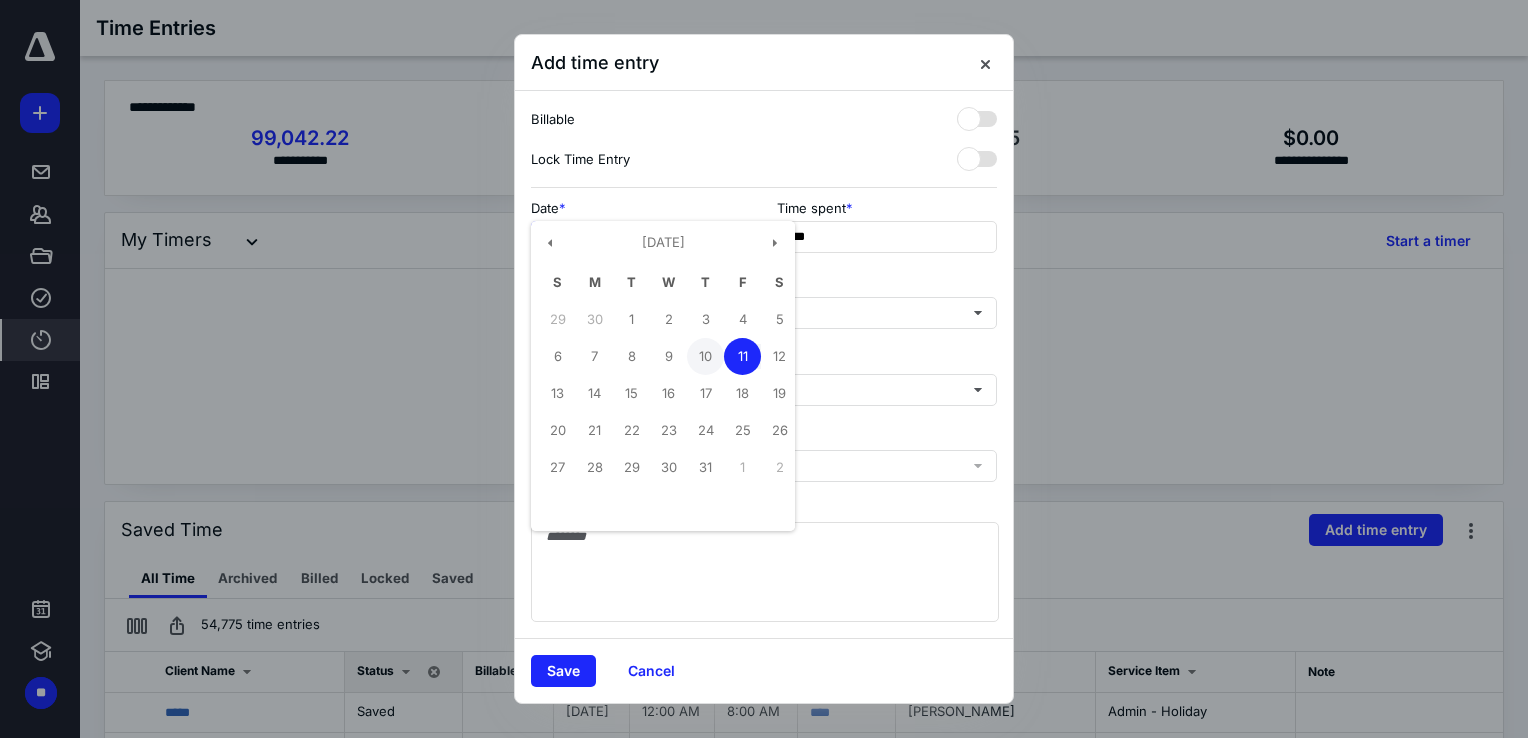 click on "10" at bounding box center [705, 356] 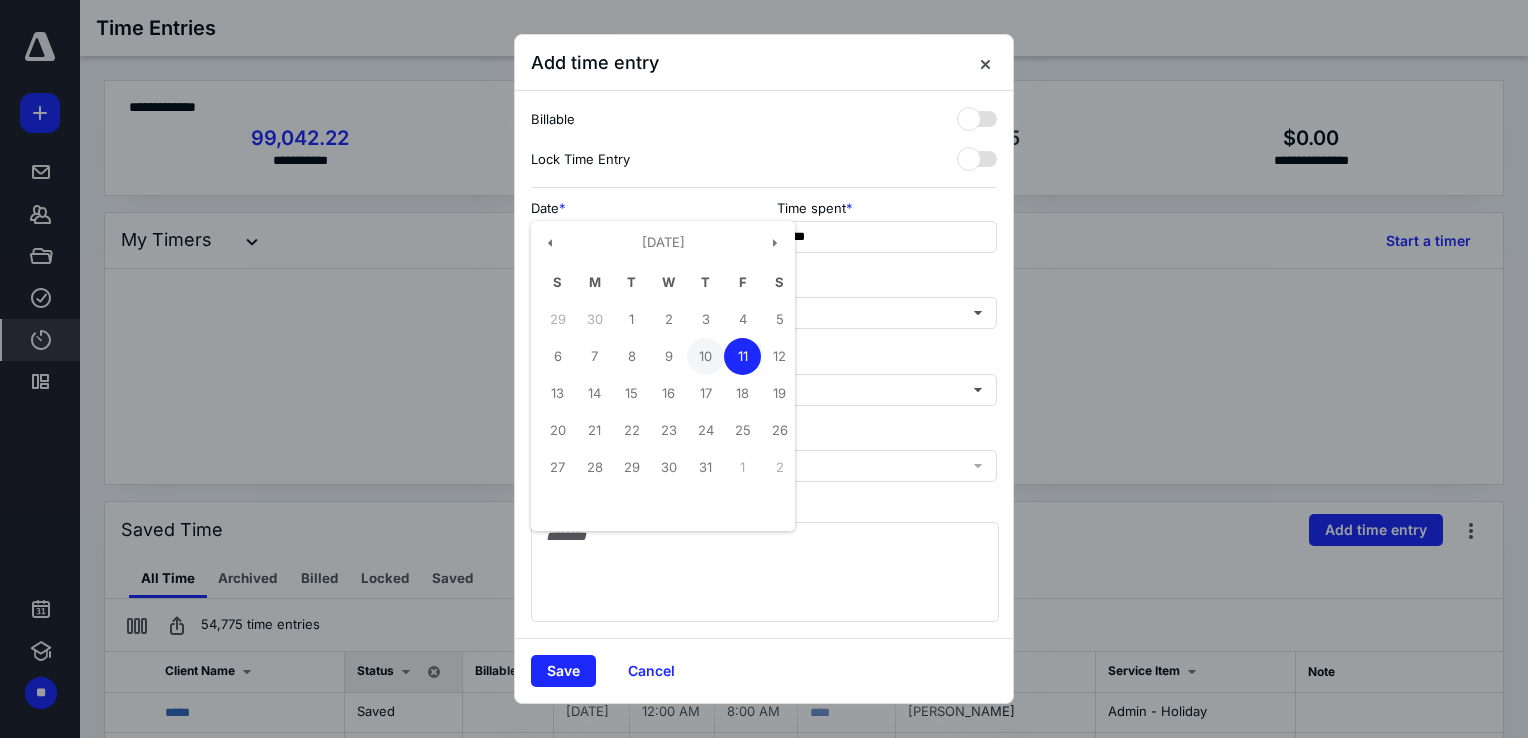 type on "**********" 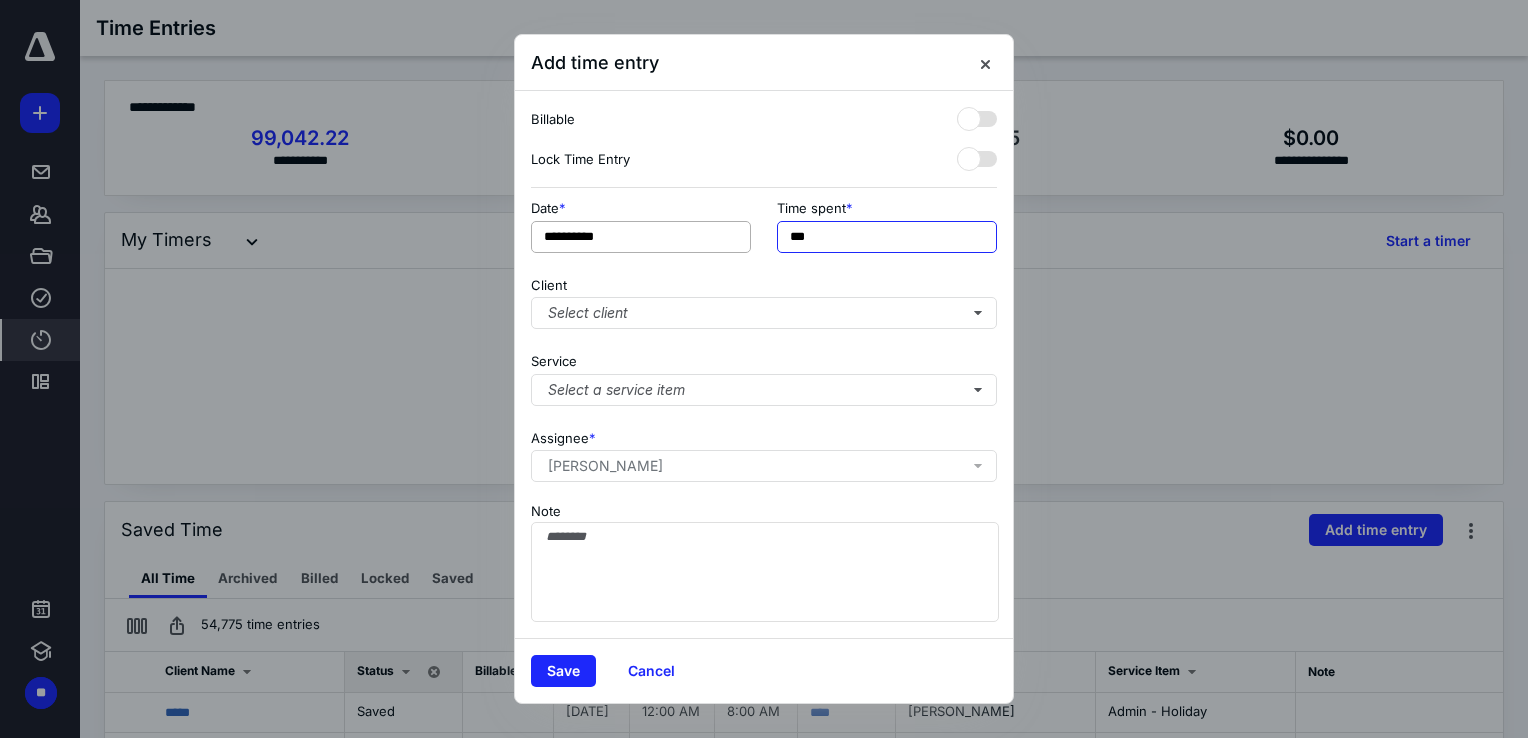 drag, startPoint x: 844, startPoint y: 248, endPoint x: 744, endPoint y: 250, distance: 100.02 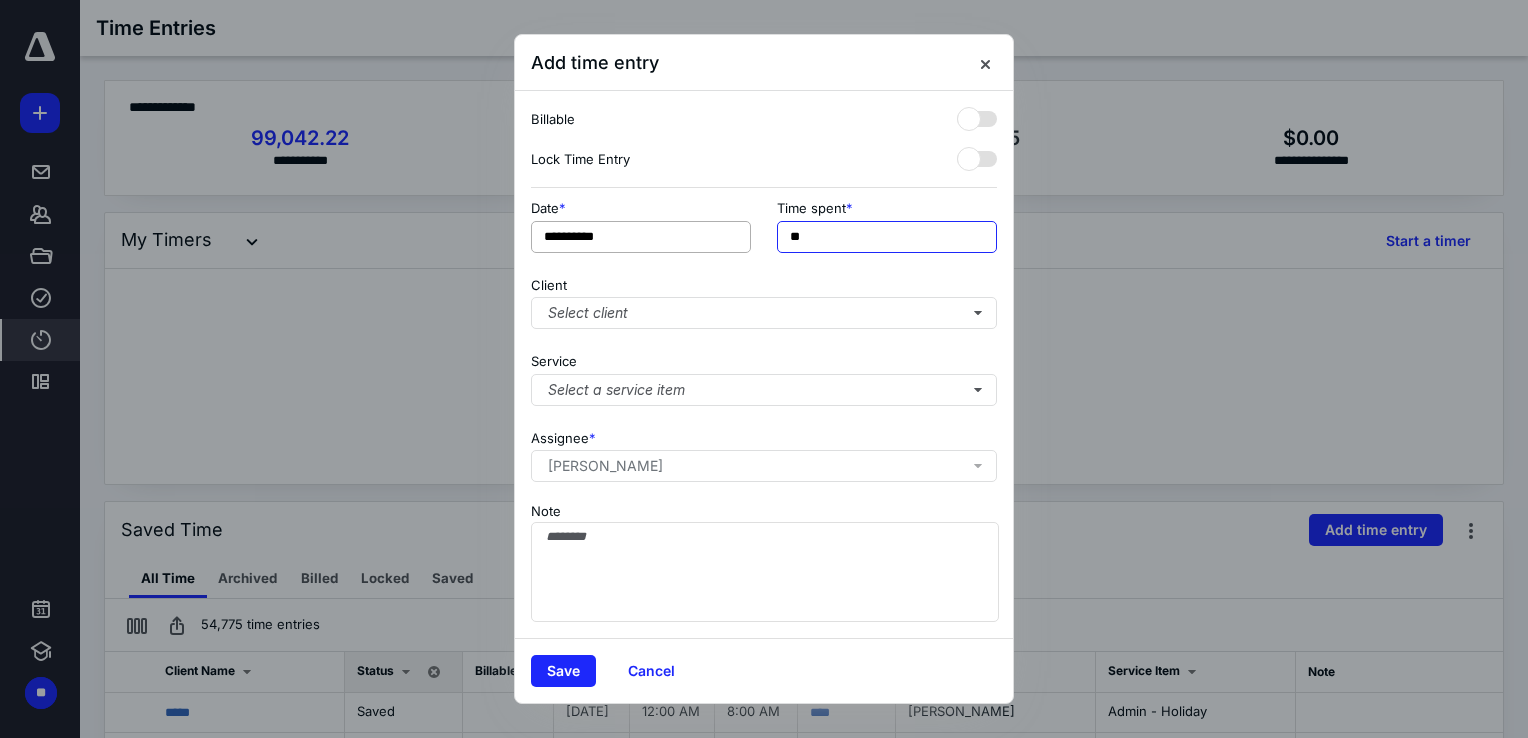 type on "**" 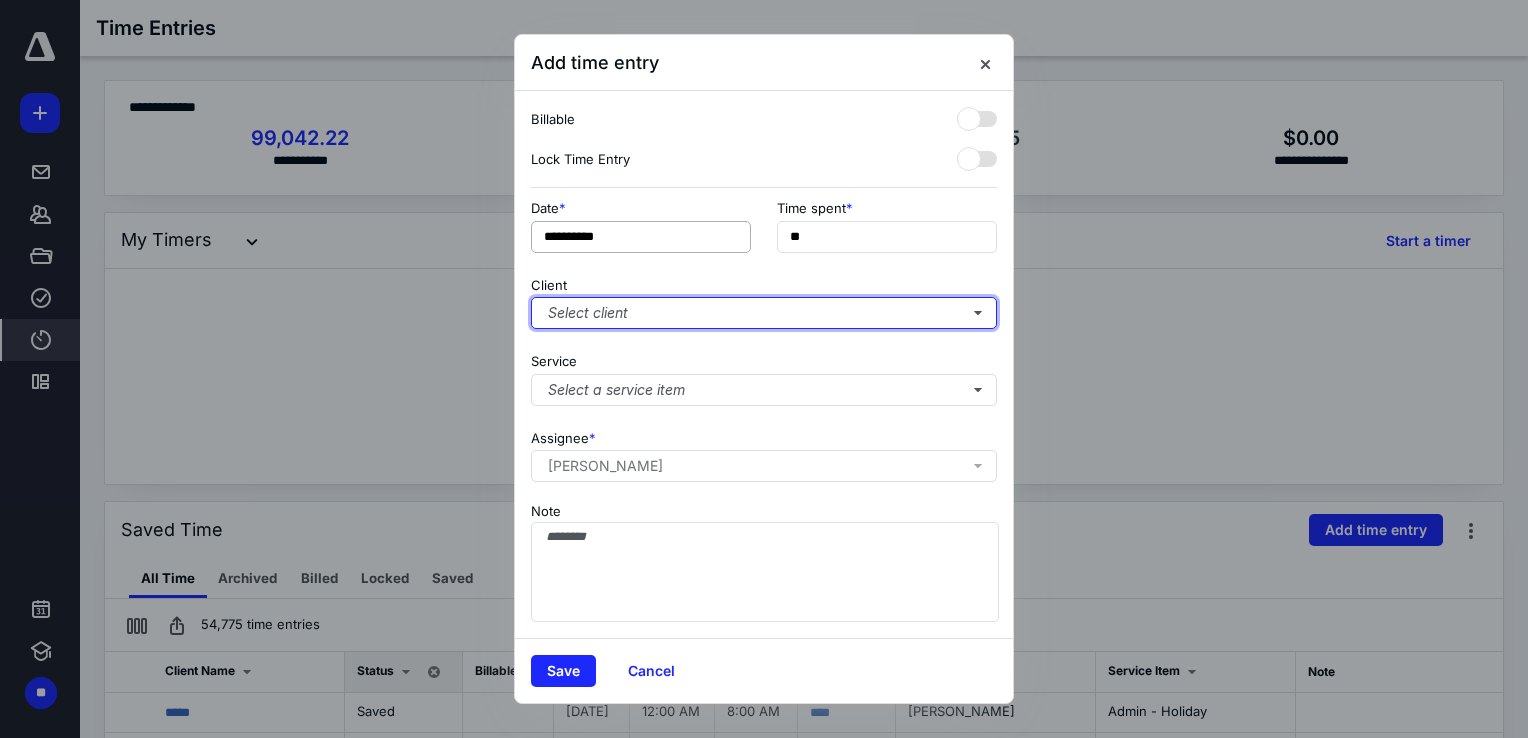 type 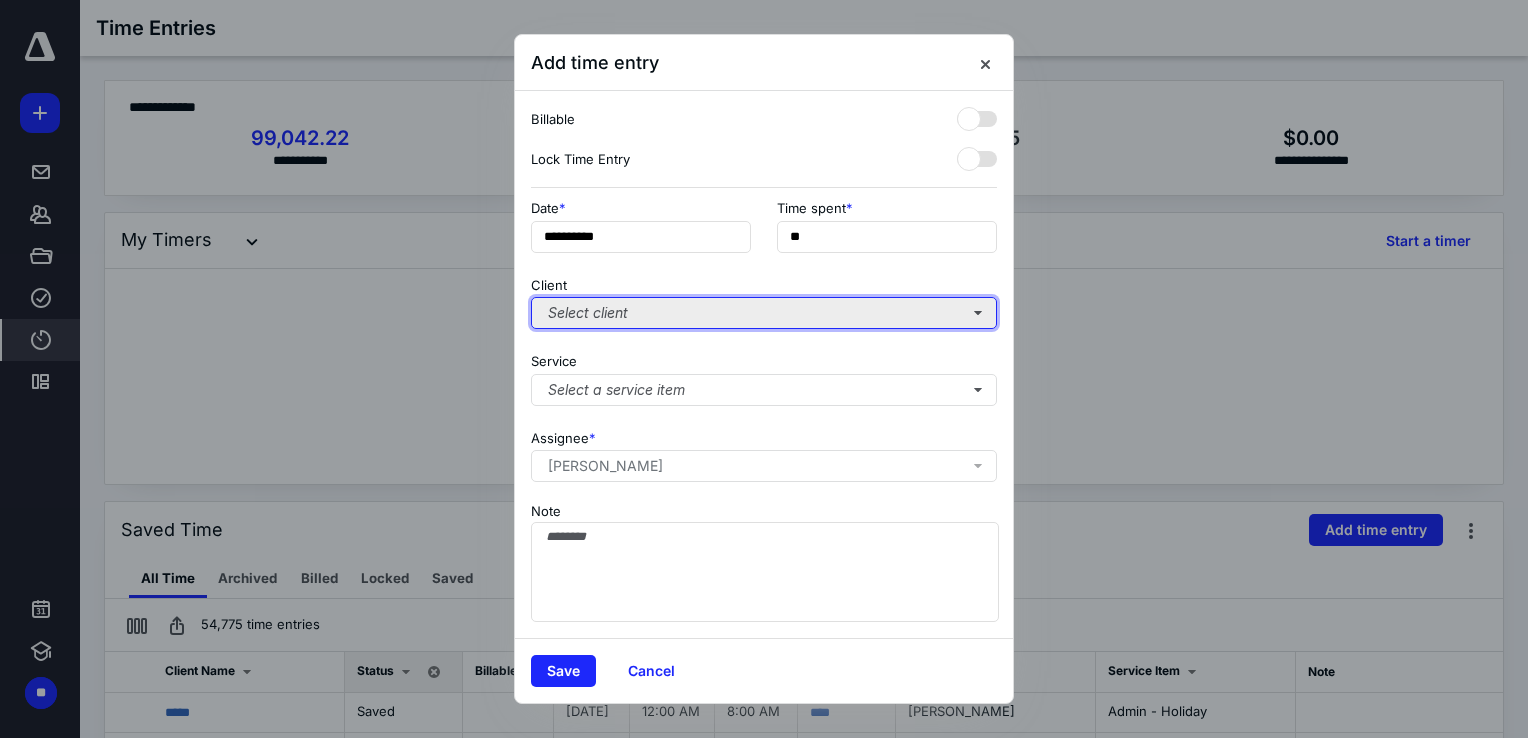 click on "Select client" at bounding box center (764, 313) 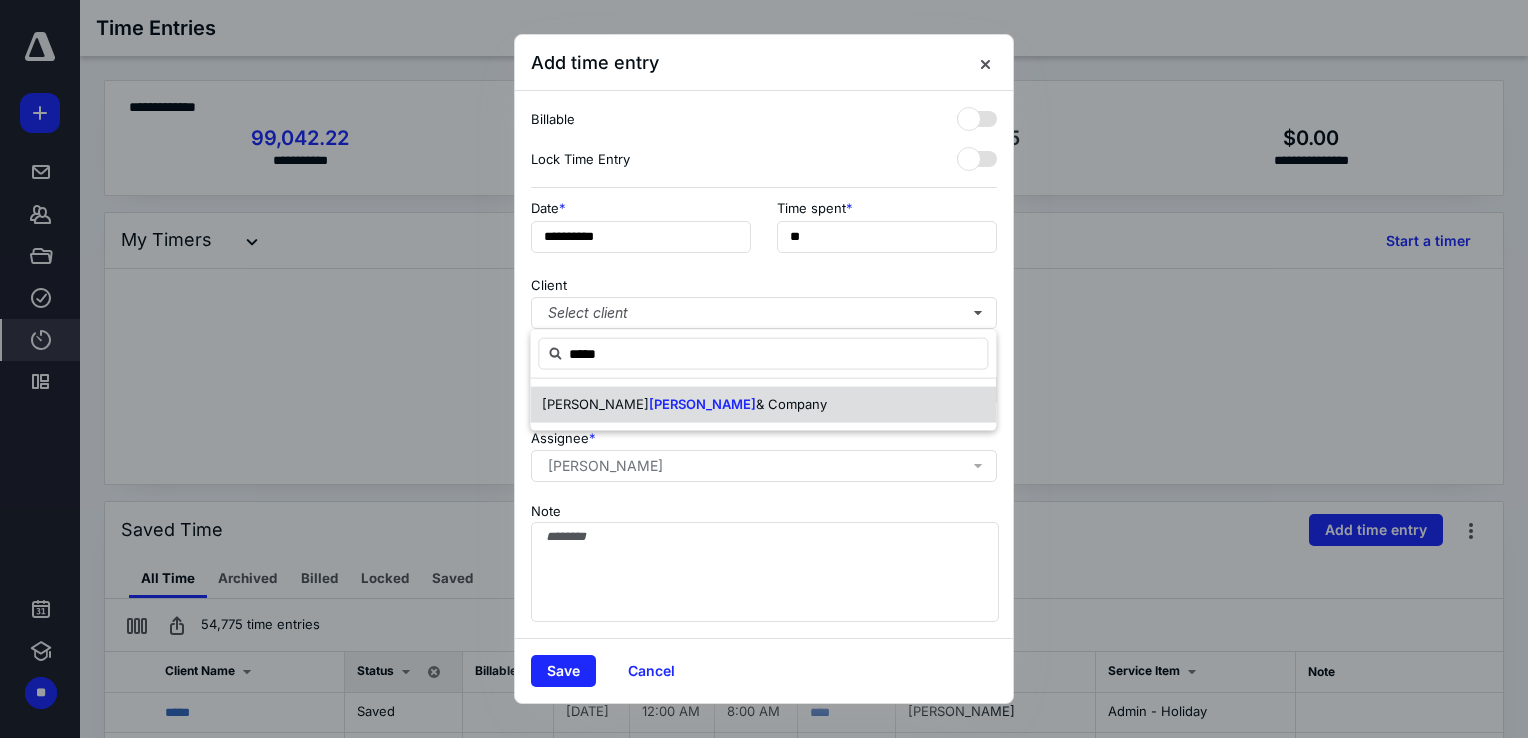 click on "& Company" at bounding box center (791, 404) 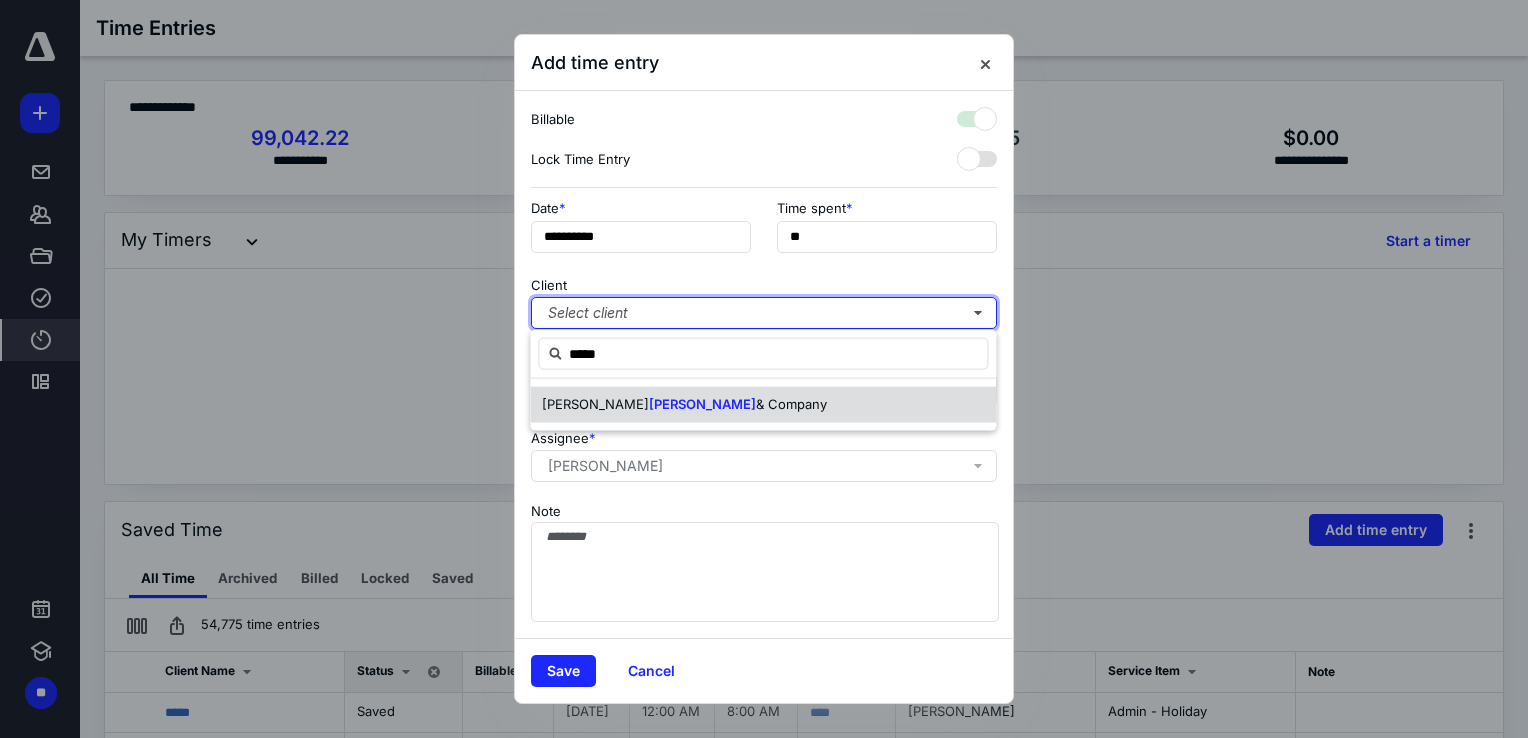 checkbox on "true" 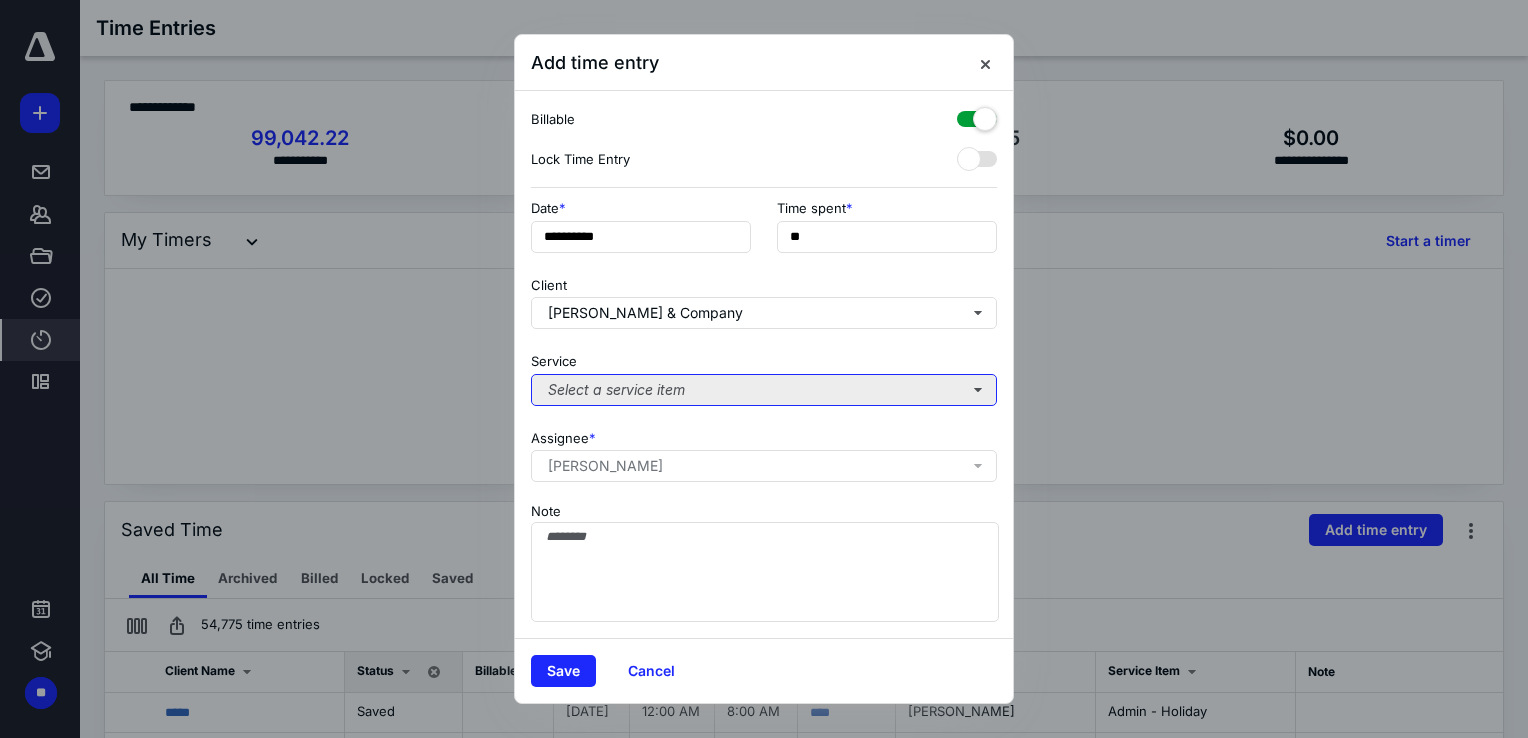 click on "Select a service item" at bounding box center [764, 390] 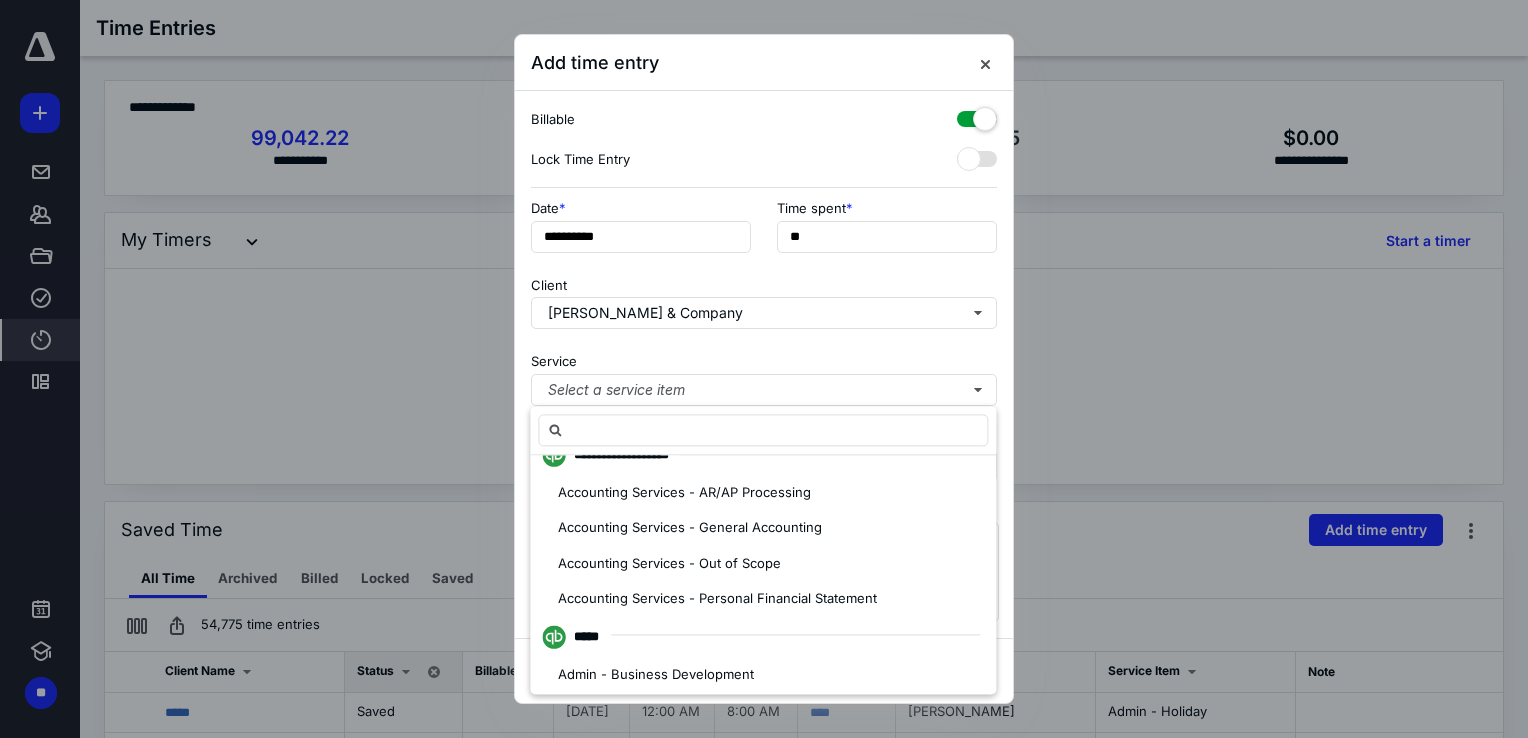scroll, scrollTop: 300, scrollLeft: 0, axis: vertical 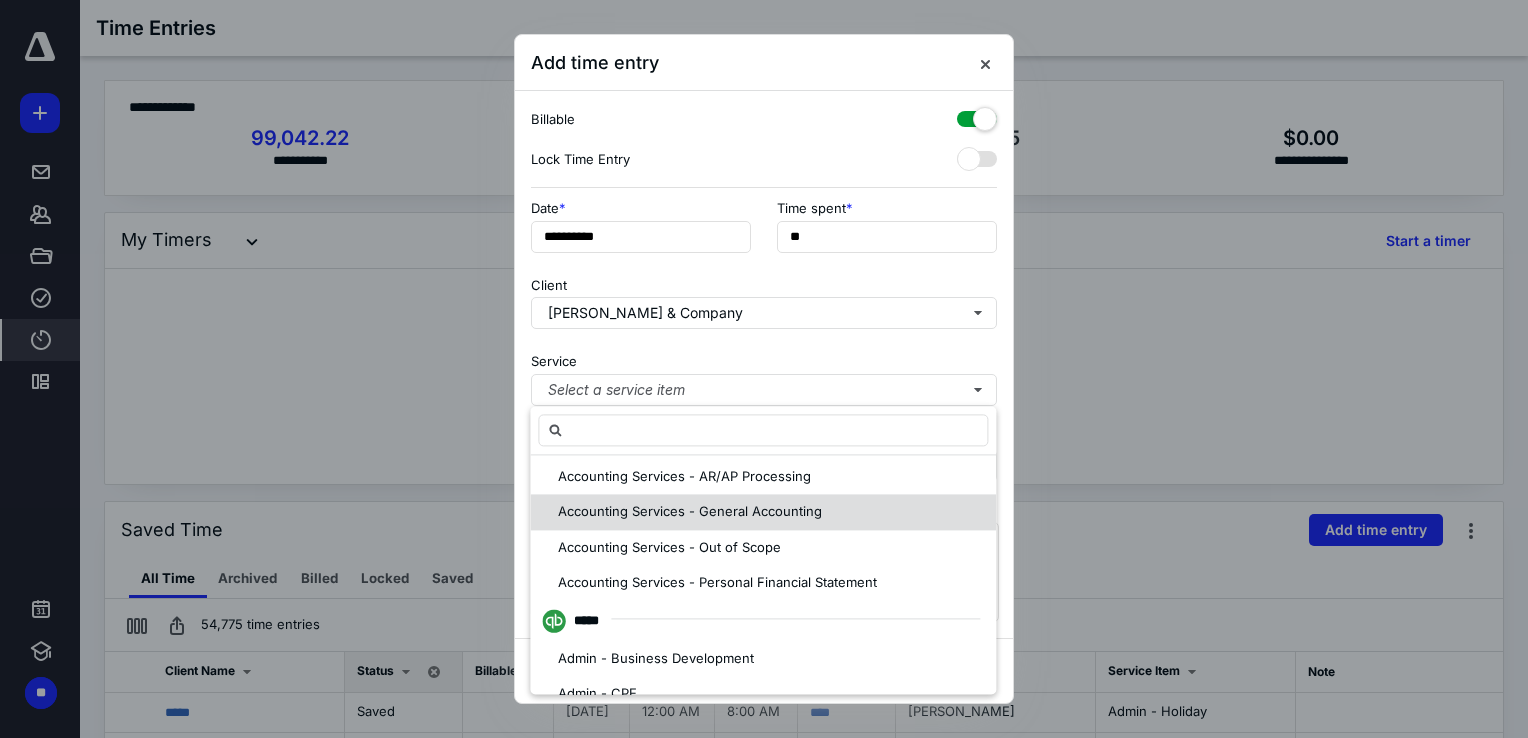 click on "Accounting Services - General Accounting" at bounding box center [690, 511] 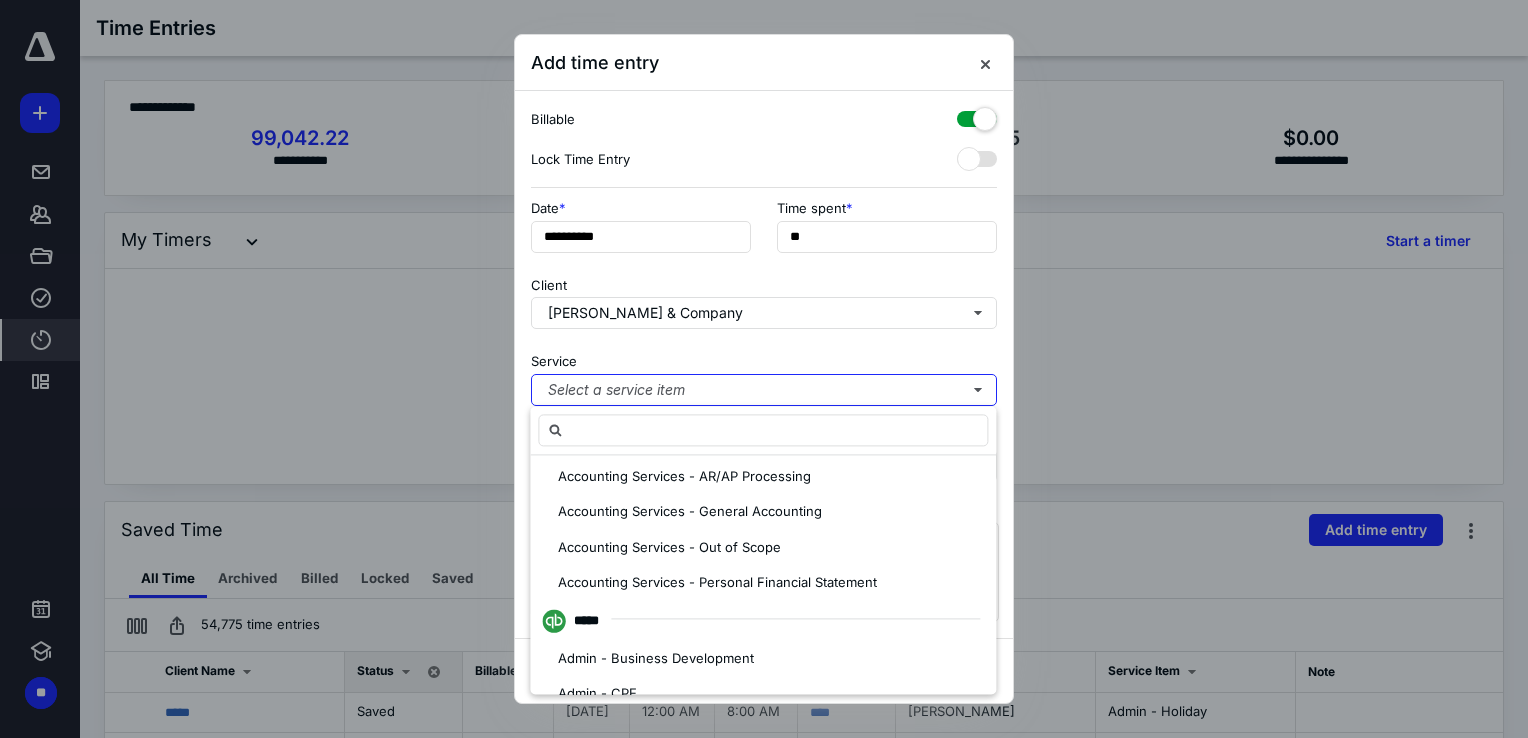 scroll, scrollTop: 0, scrollLeft: 0, axis: both 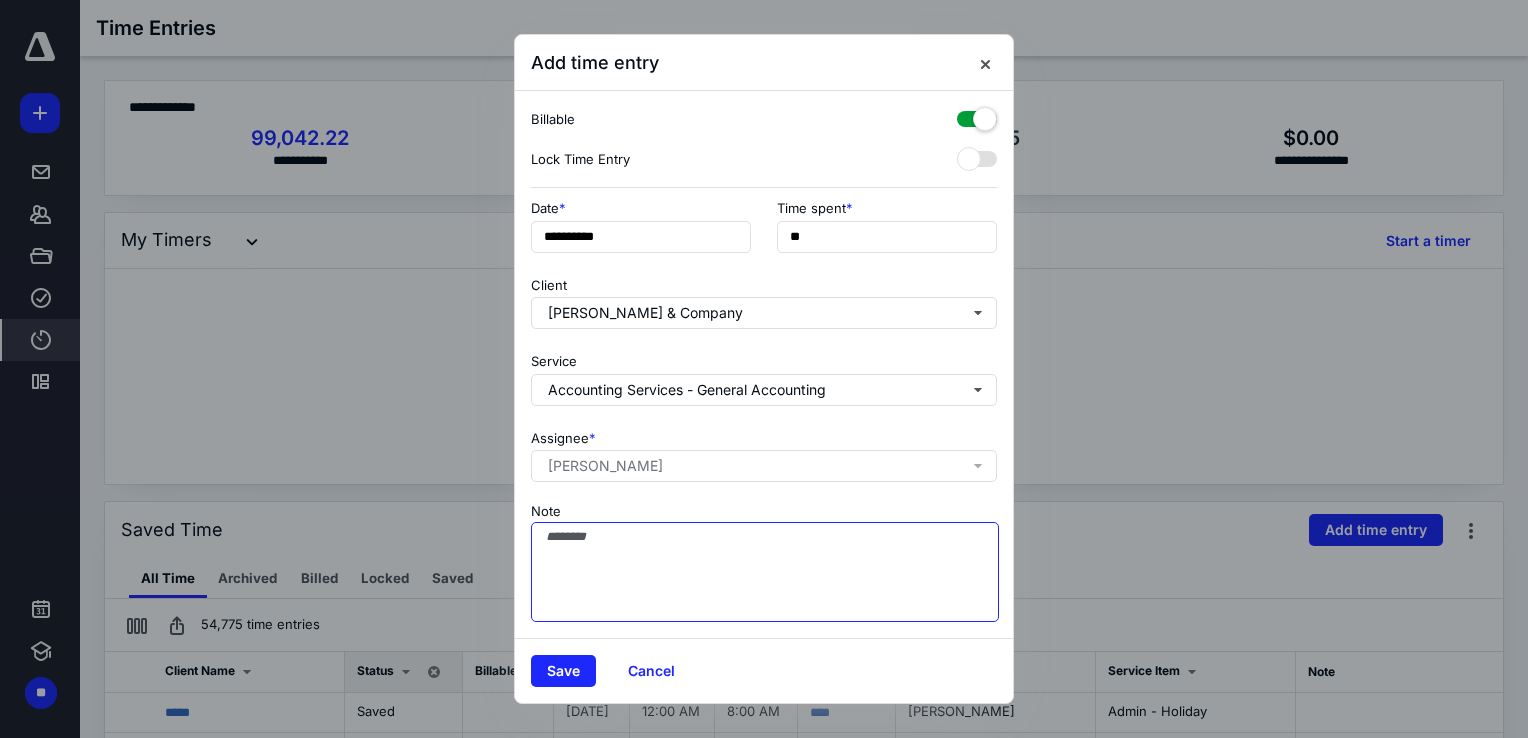 click on "Note" at bounding box center (765, 572) 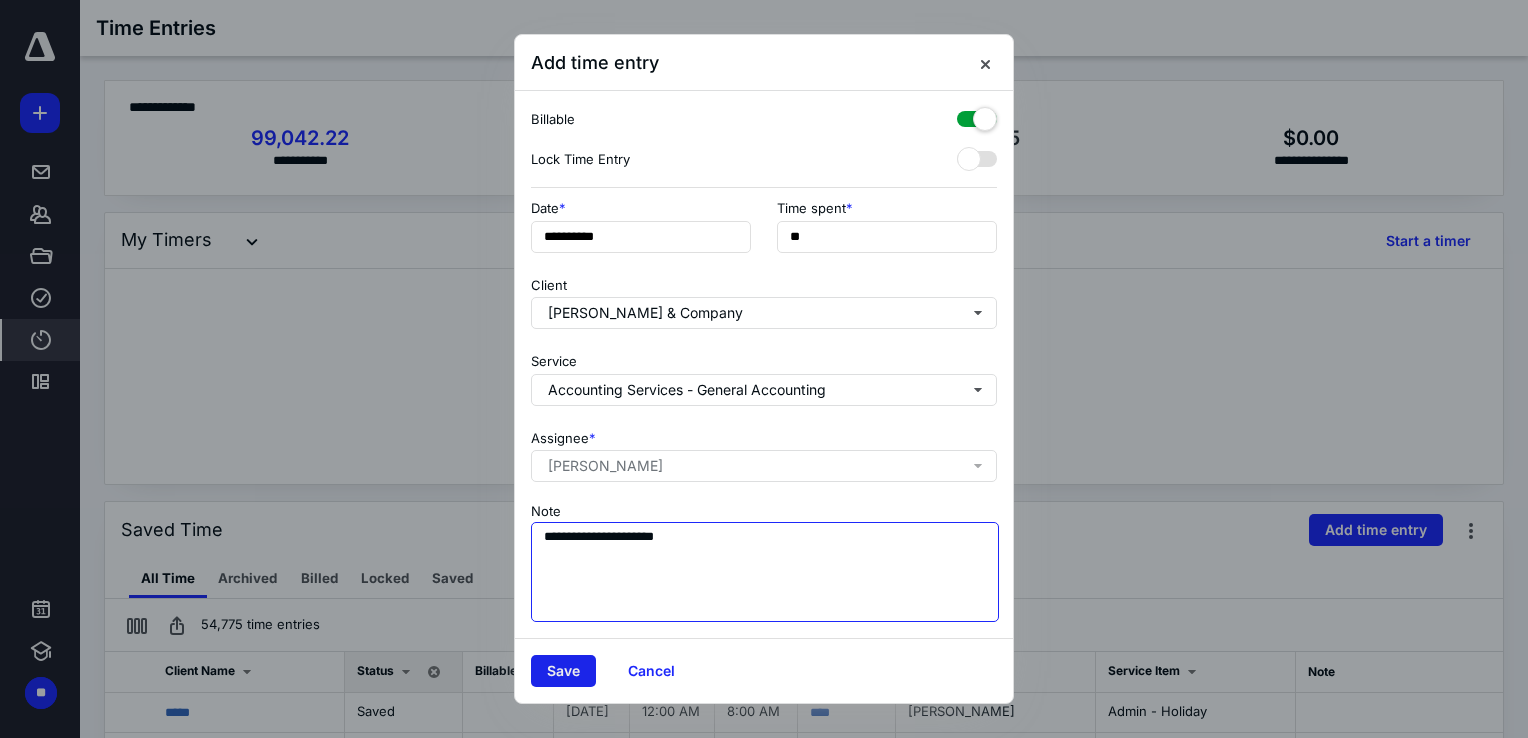 type on "**********" 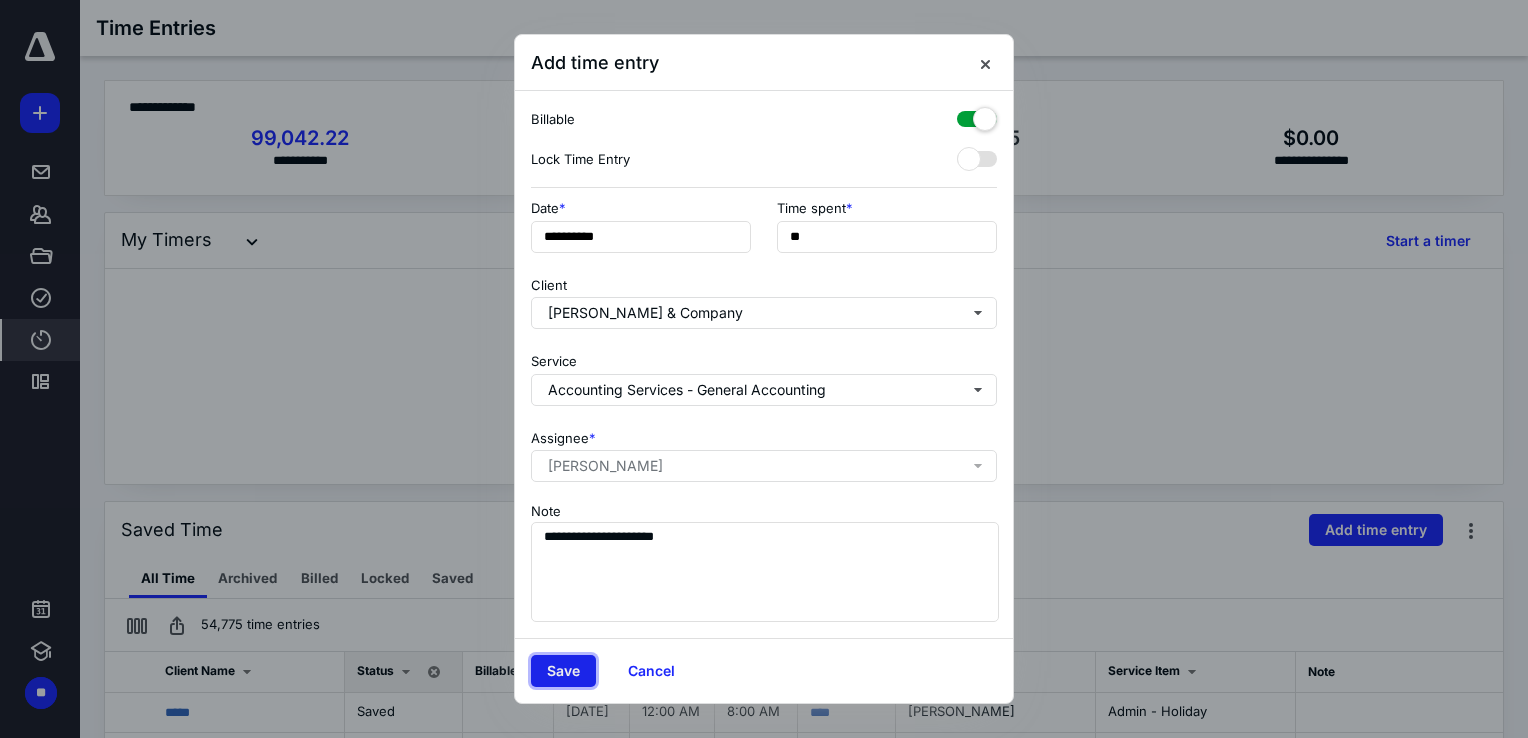 click on "Save" at bounding box center [563, 671] 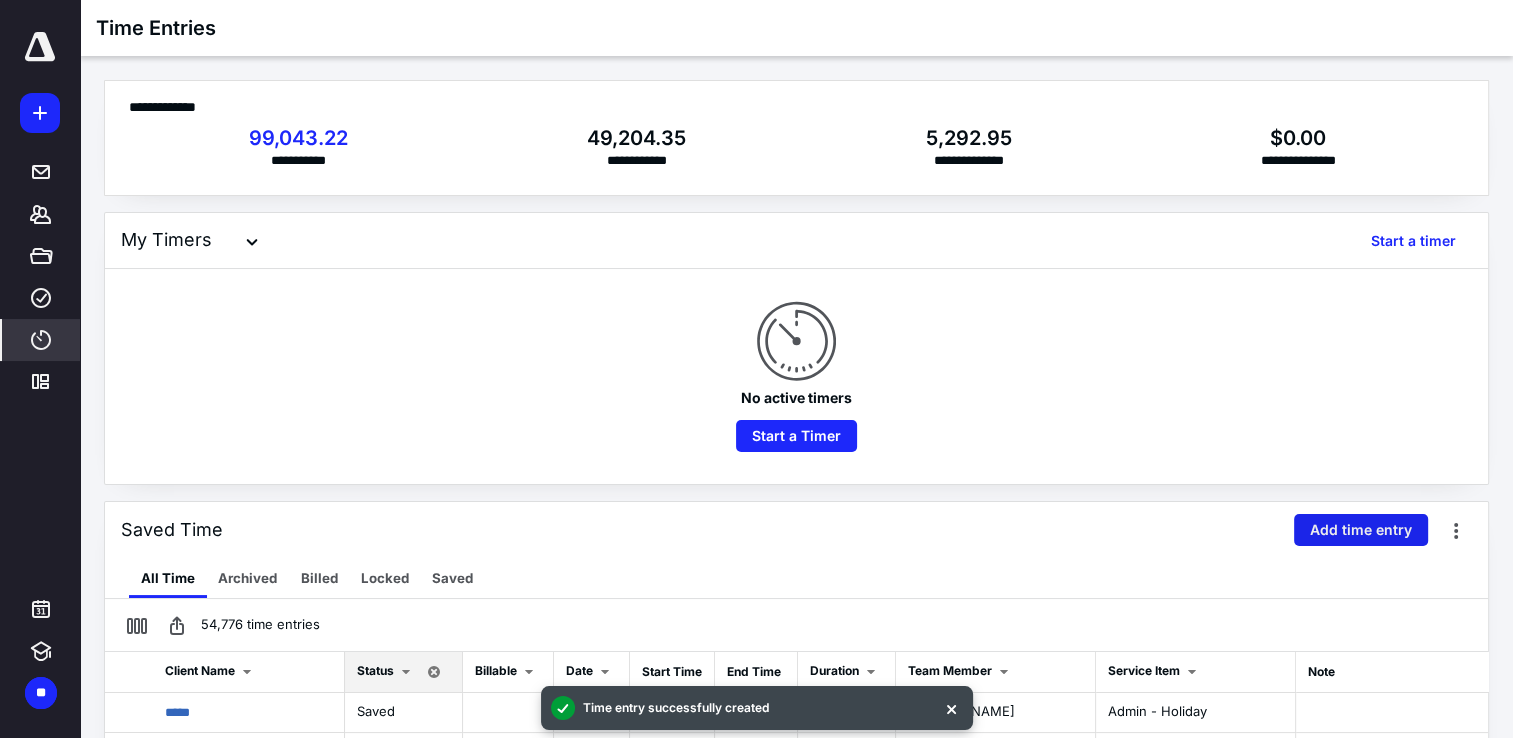 click on "Add time entry" at bounding box center (1361, 530) 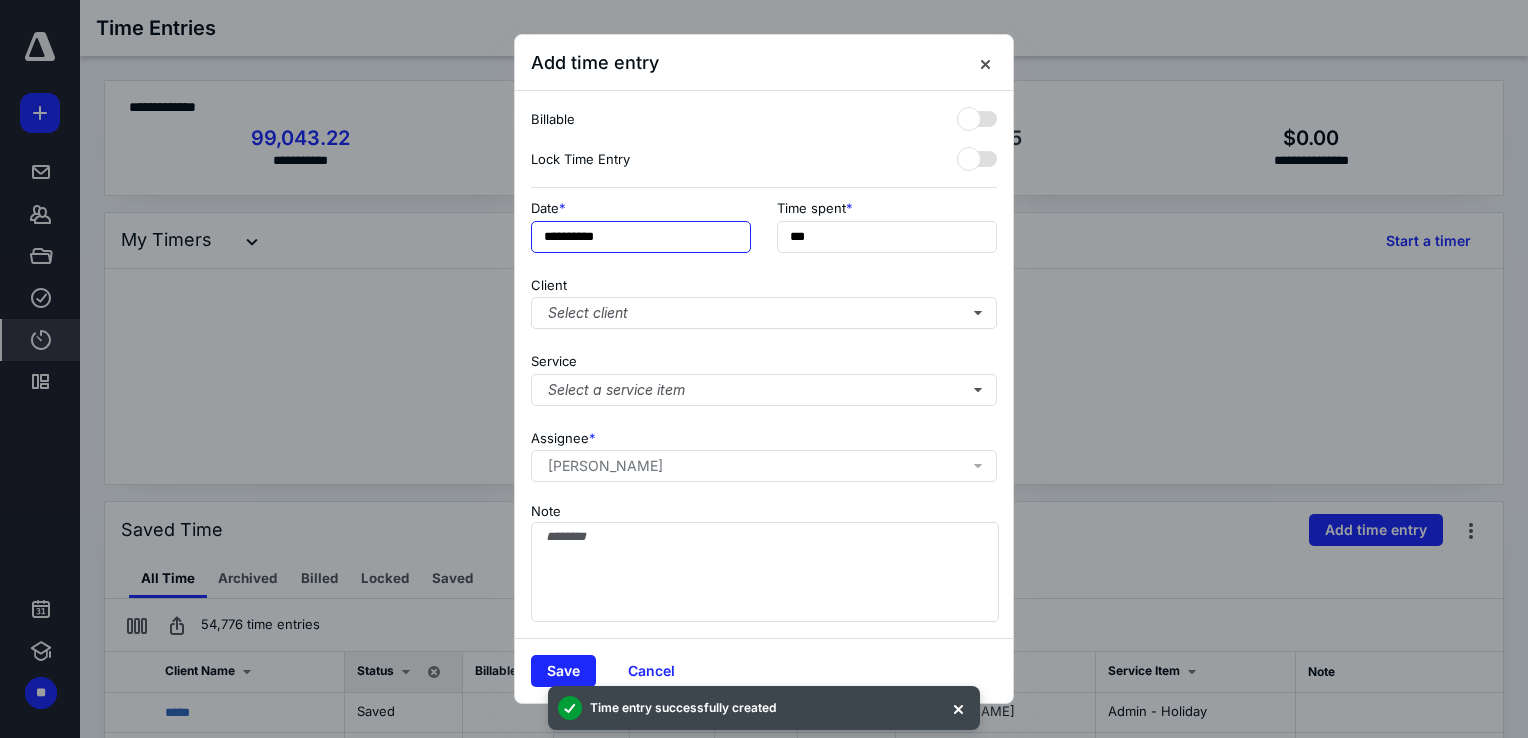 click on "**********" at bounding box center (641, 237) 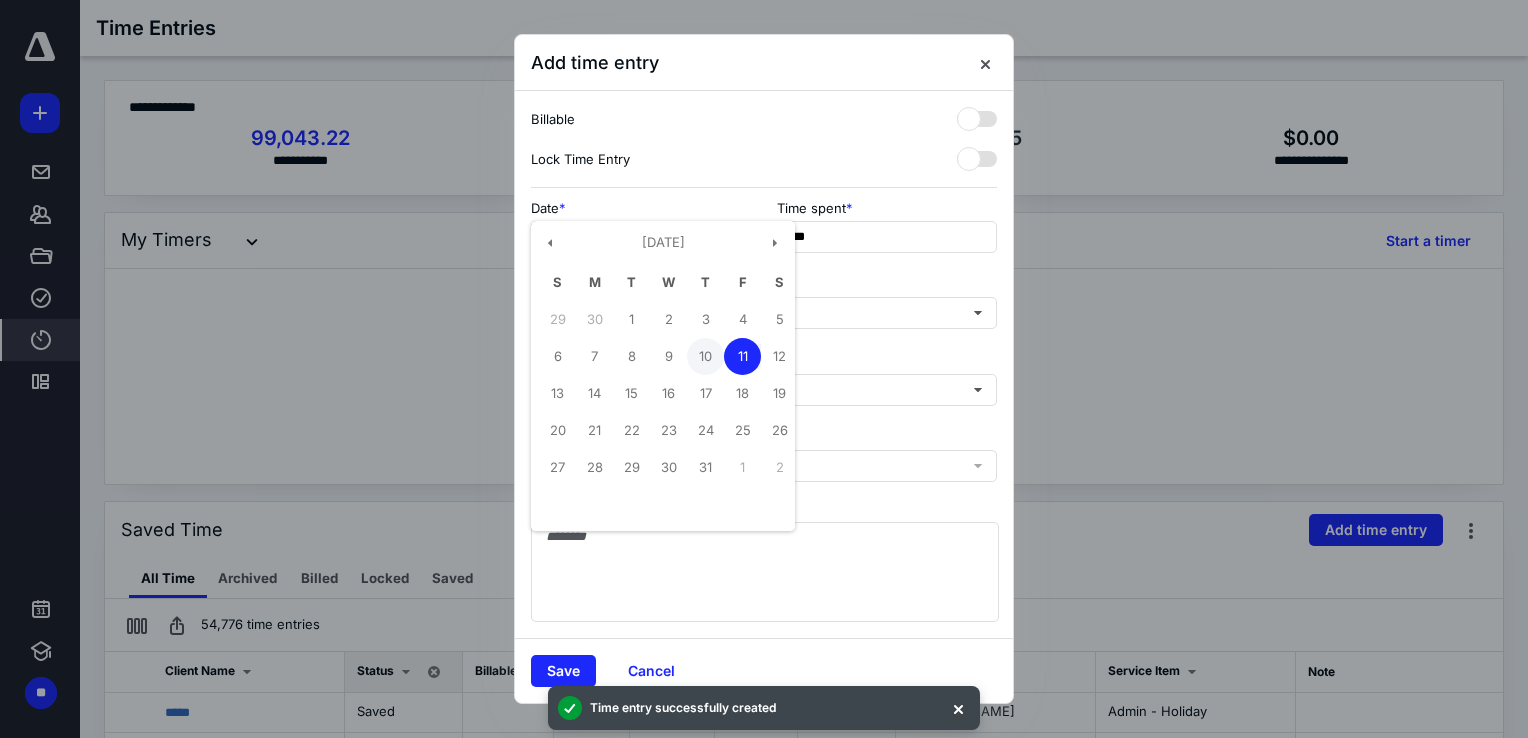 click on "10" at bounding box center (705, 356) 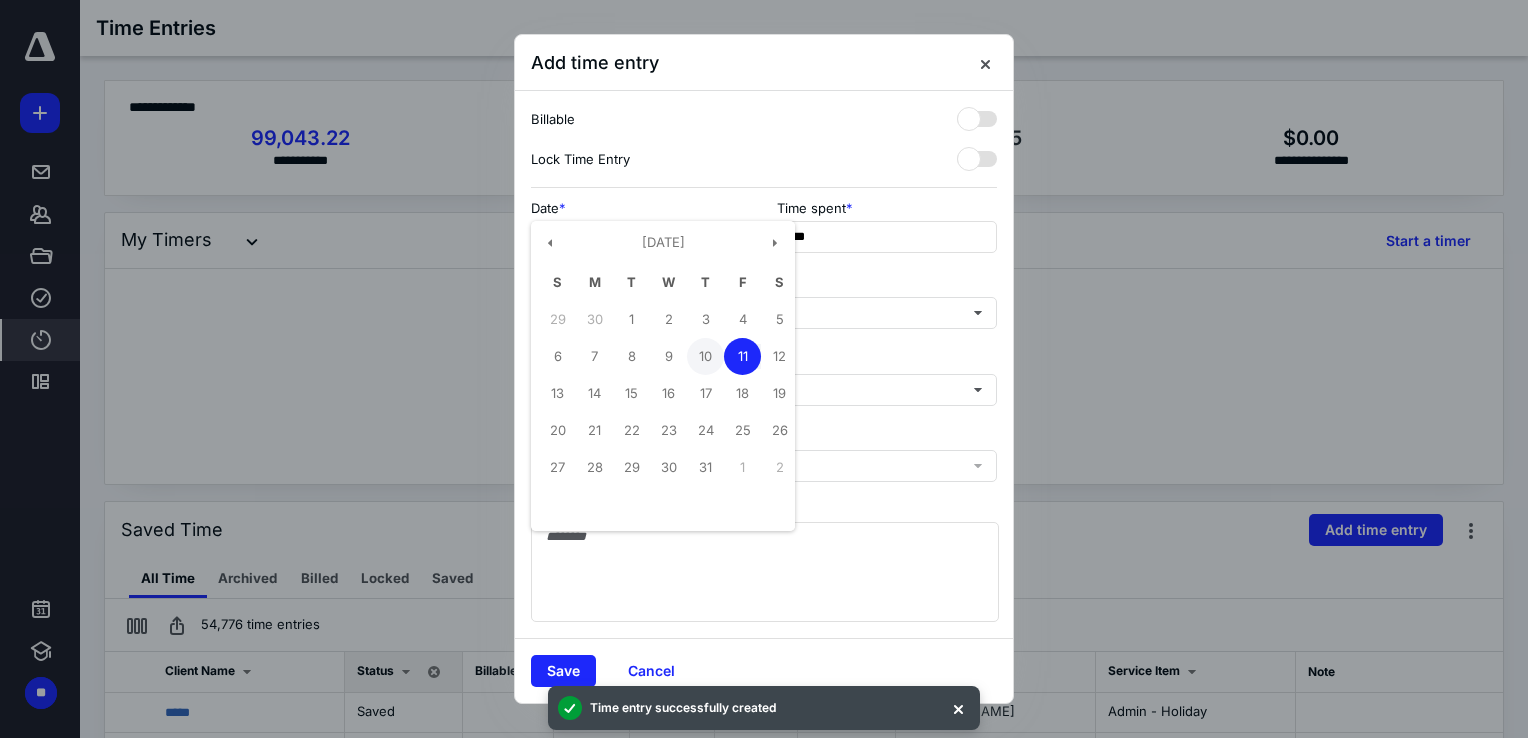 type on "**********" 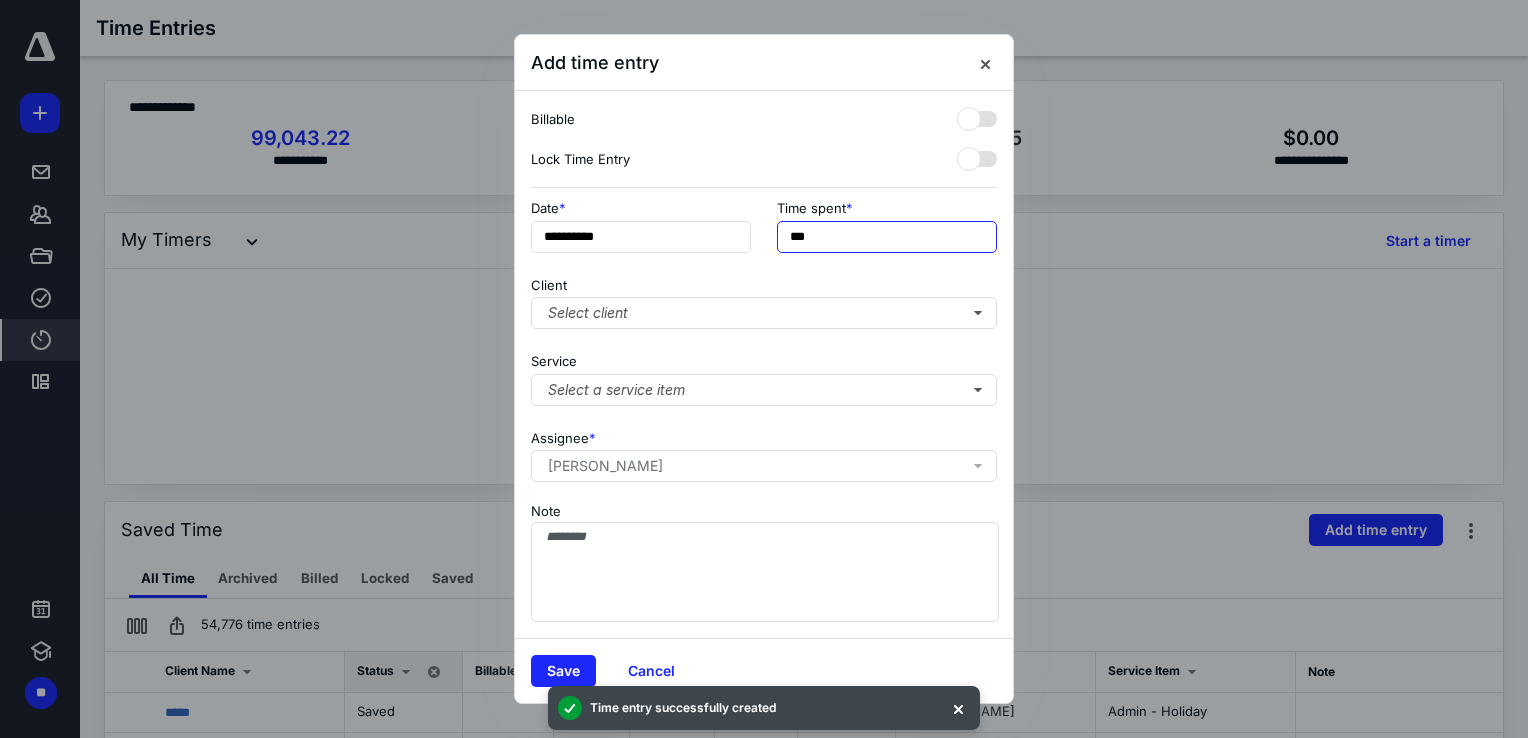 drag, startPoint x: 823, startPoint y: 238, endPoint x: 778, endPoint y: 238, distance: 45 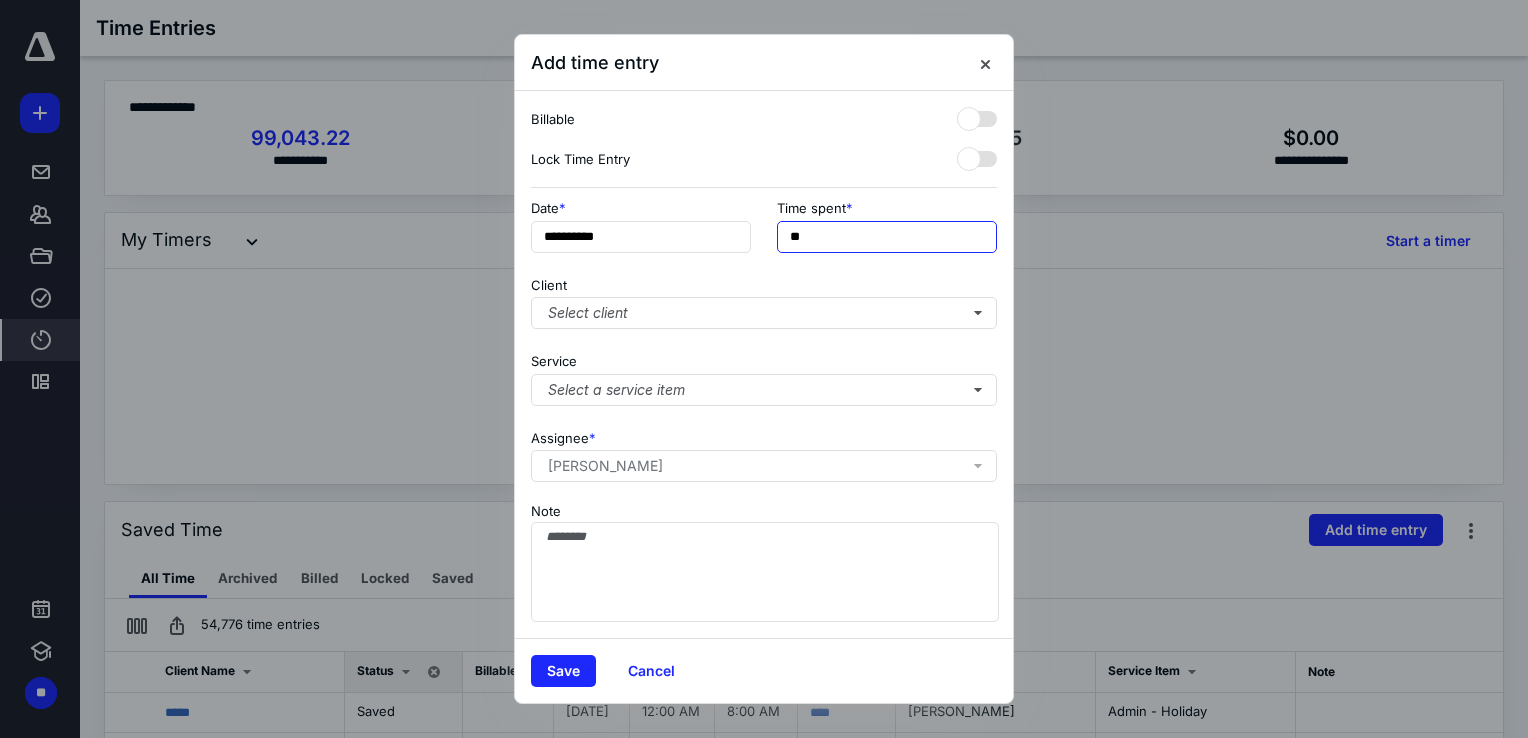 type on "**" 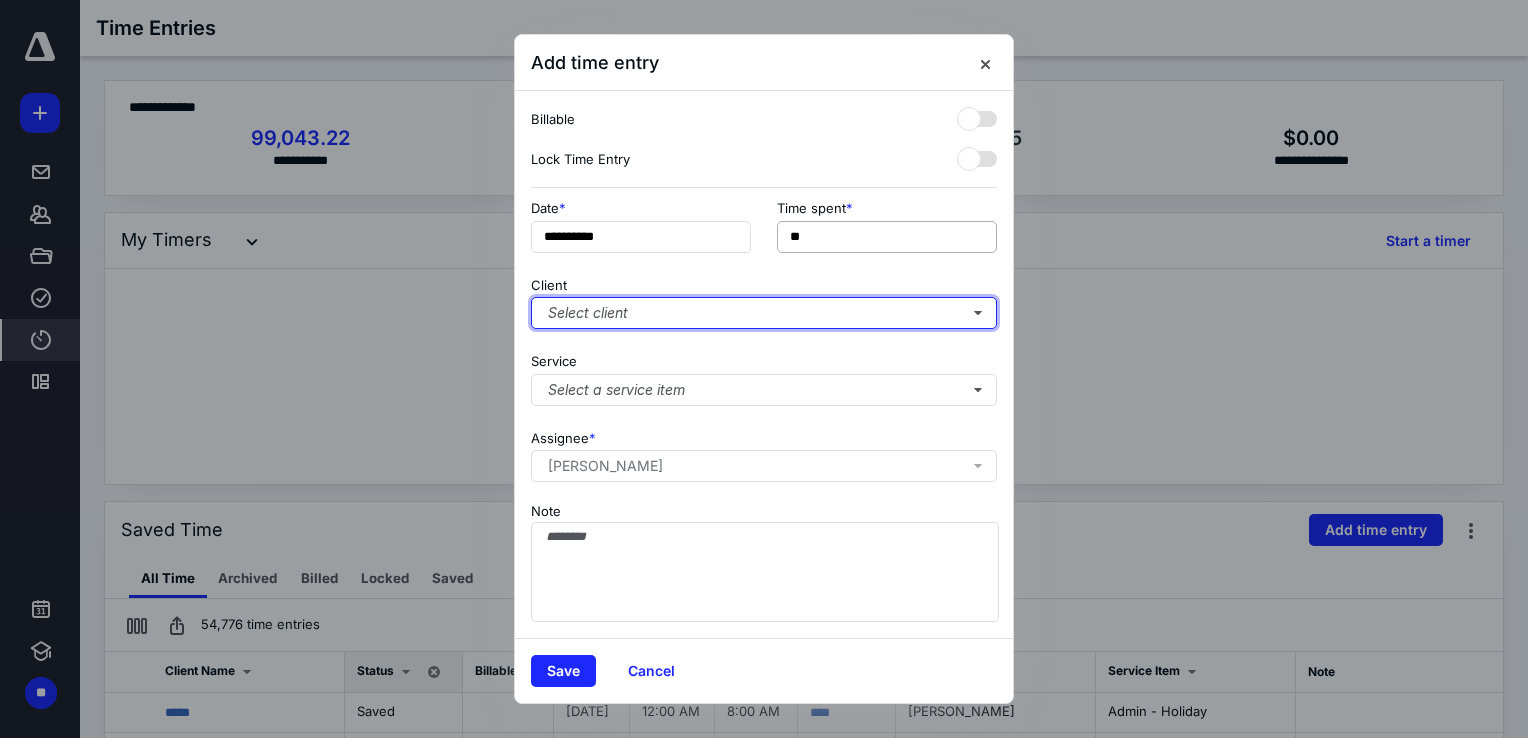 type 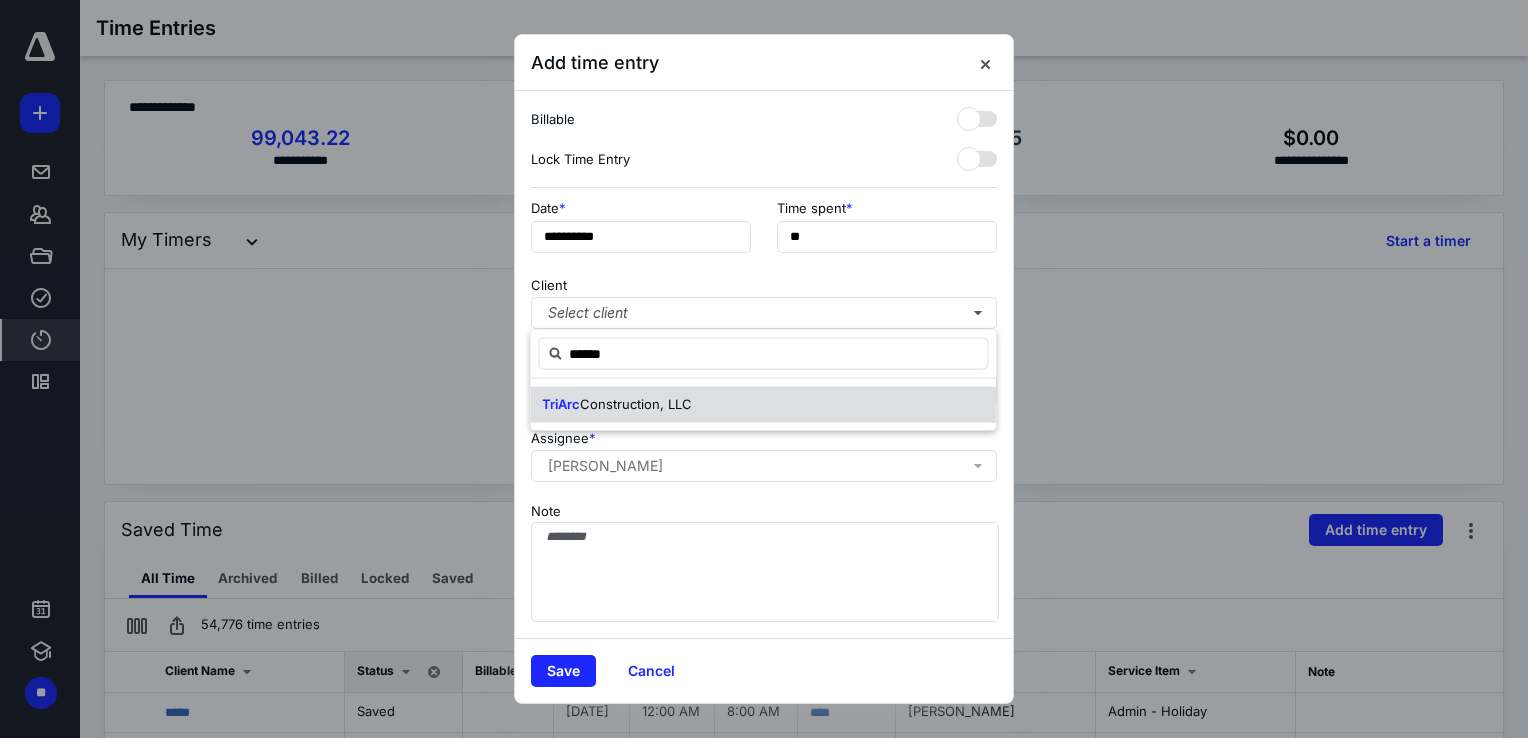 click on "Construction, LLC" at bounding box center [636, 404] 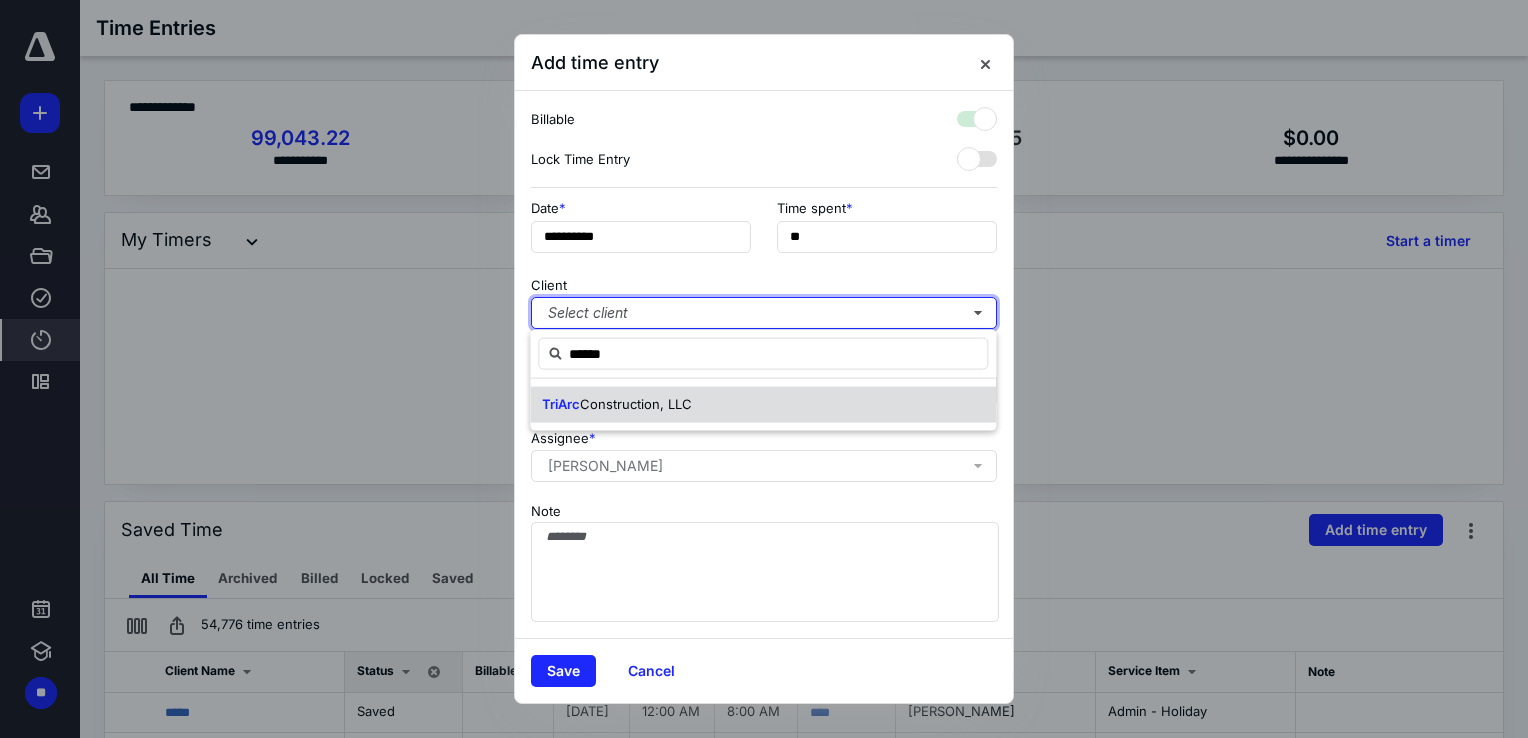 checkbox on "true" 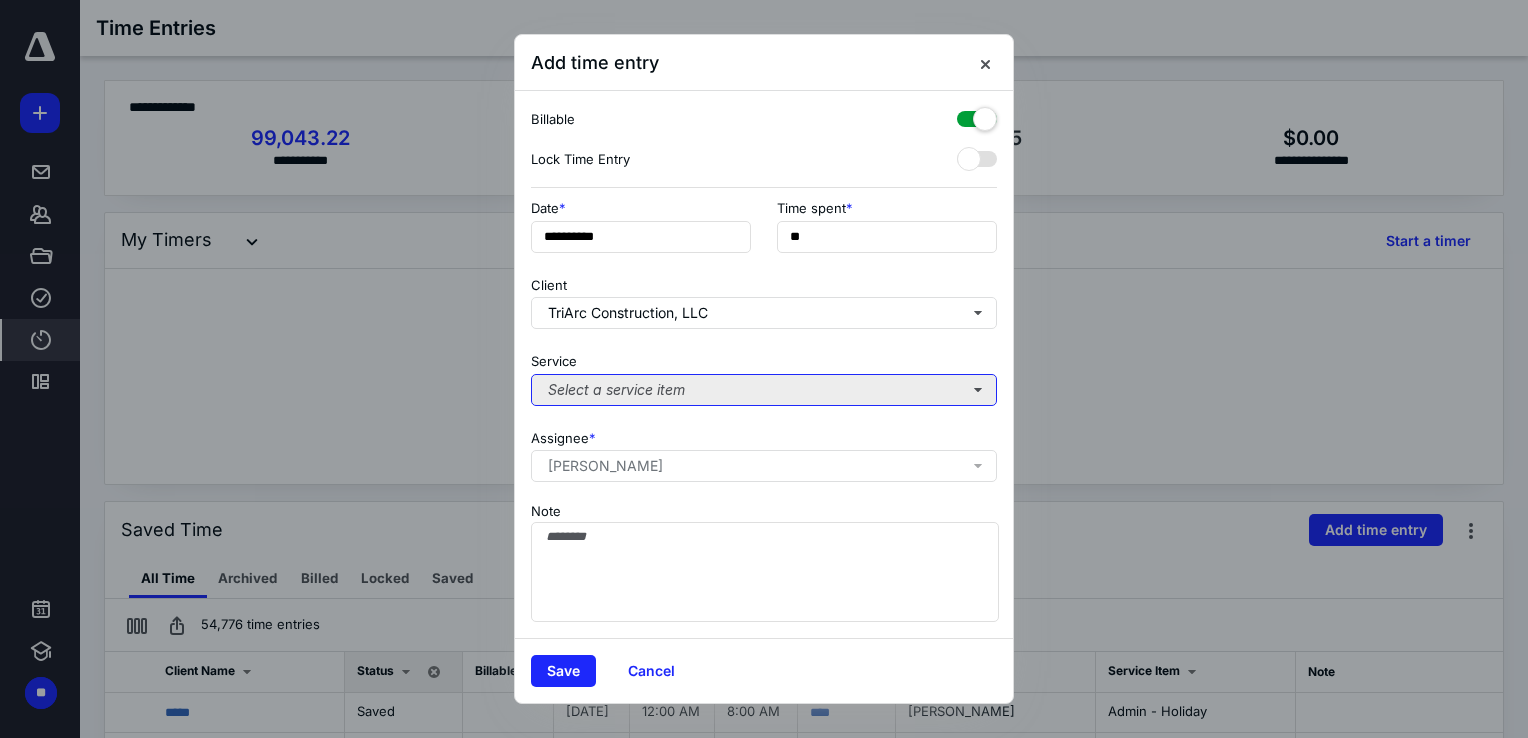 click on "Select a service item" at bounding box center [764, 390] 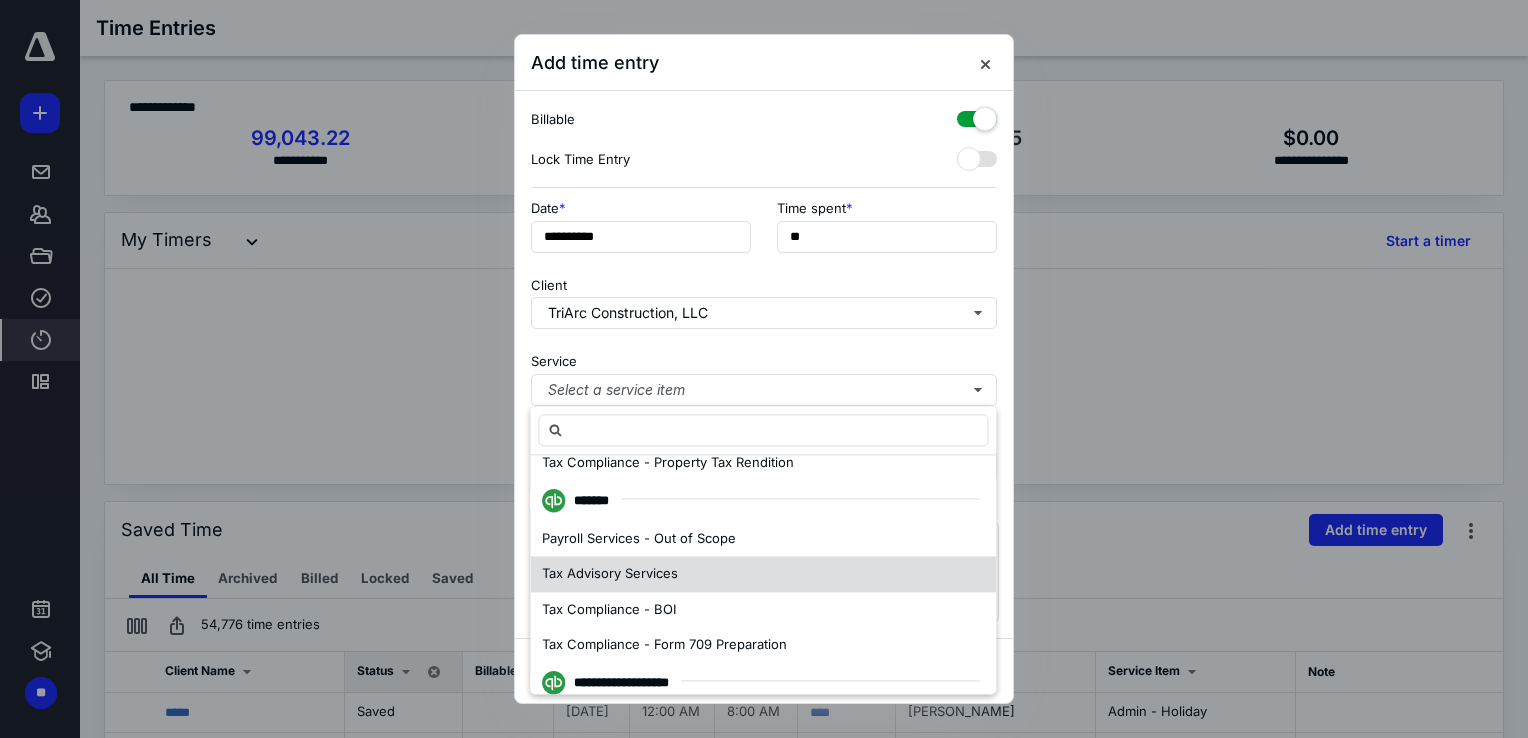 scroll, scrollTop: 200, scrollLeft: 0, axis: vertical 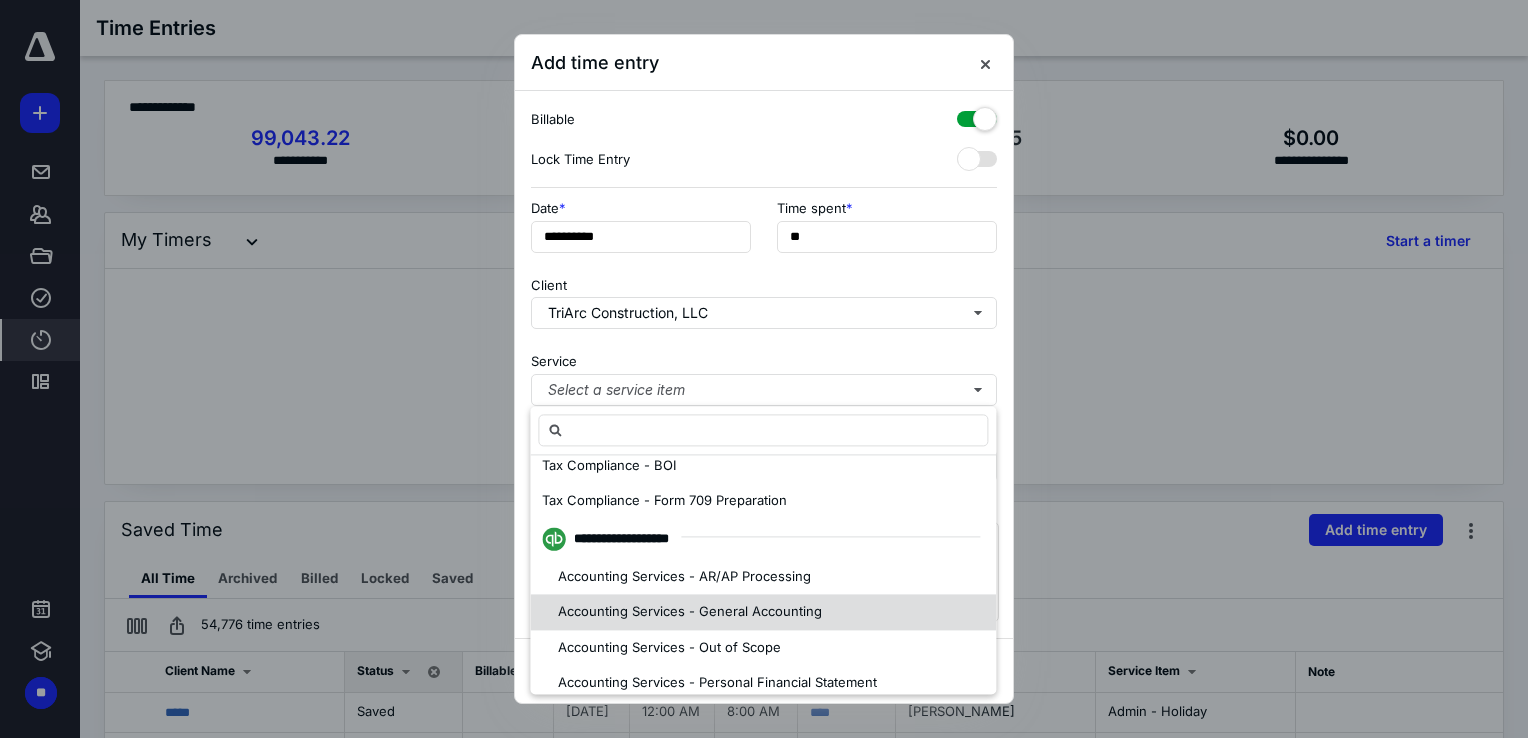 click on "Accounting Services - General Accounting" at bounding box center [690, 611] 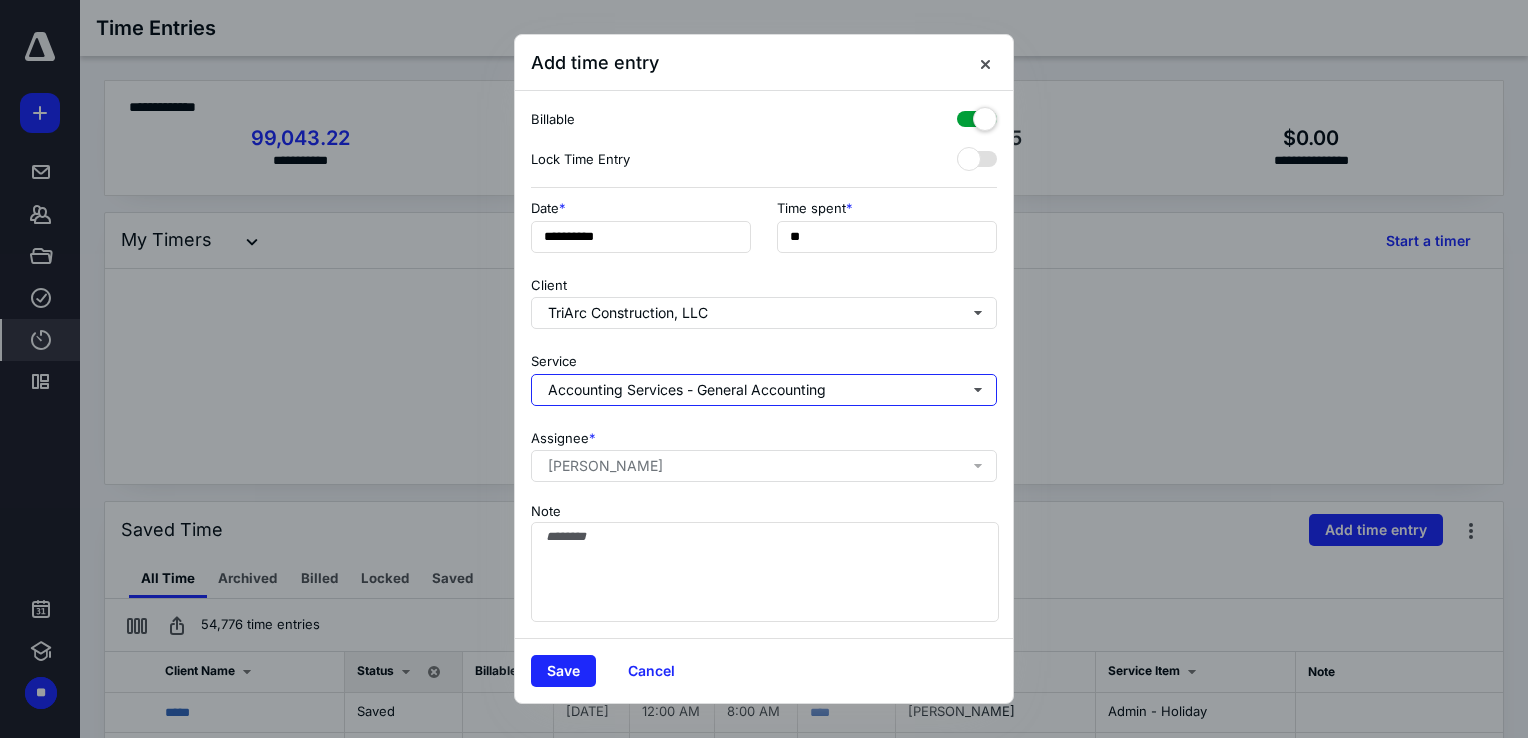 scroll, scrollTop: 0, scrollLeft: 0, axis: both 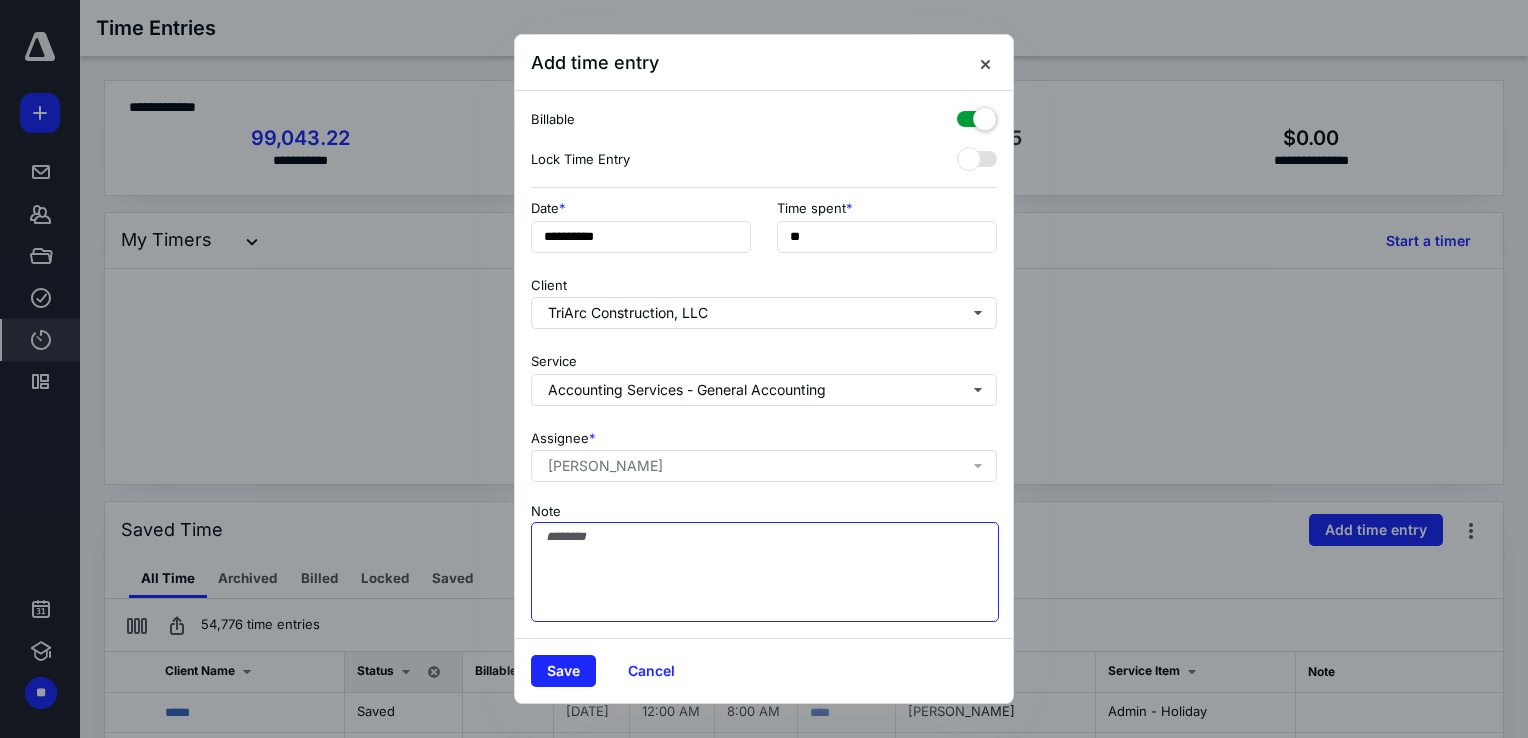 click on "Note" at bounding box center [765, 572] 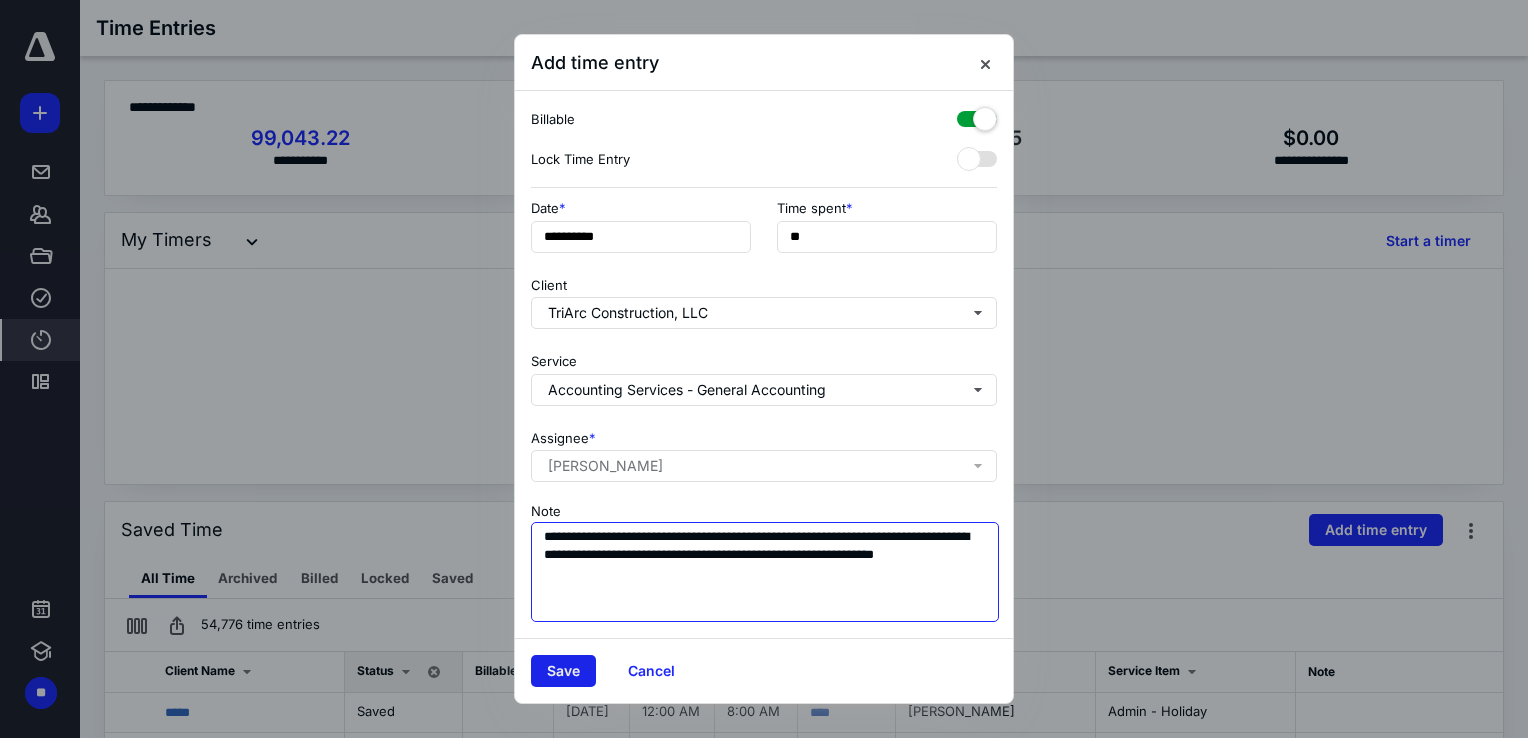 type on "**********" 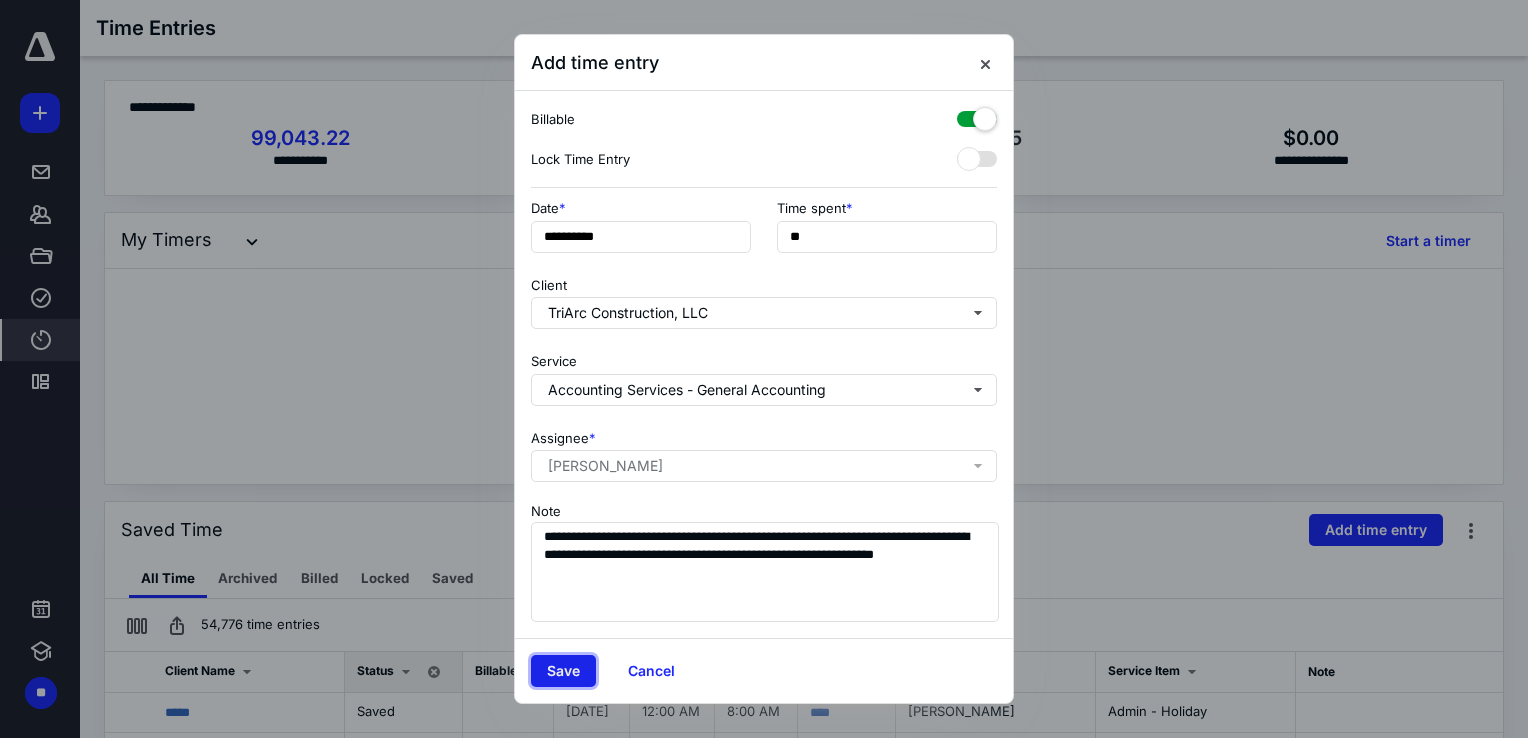 click on "Save" at bounding box center [563, 671] 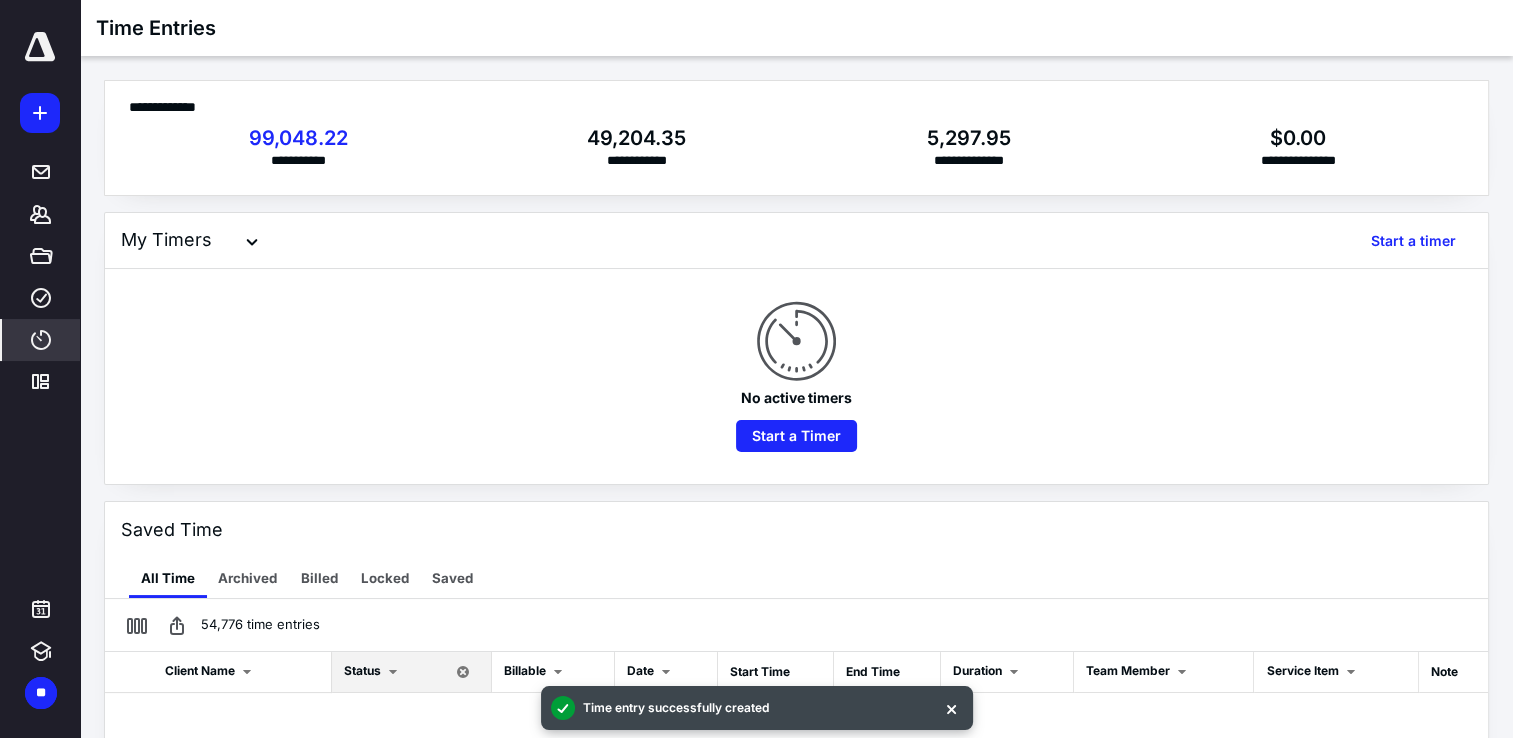 checkbox on "false" 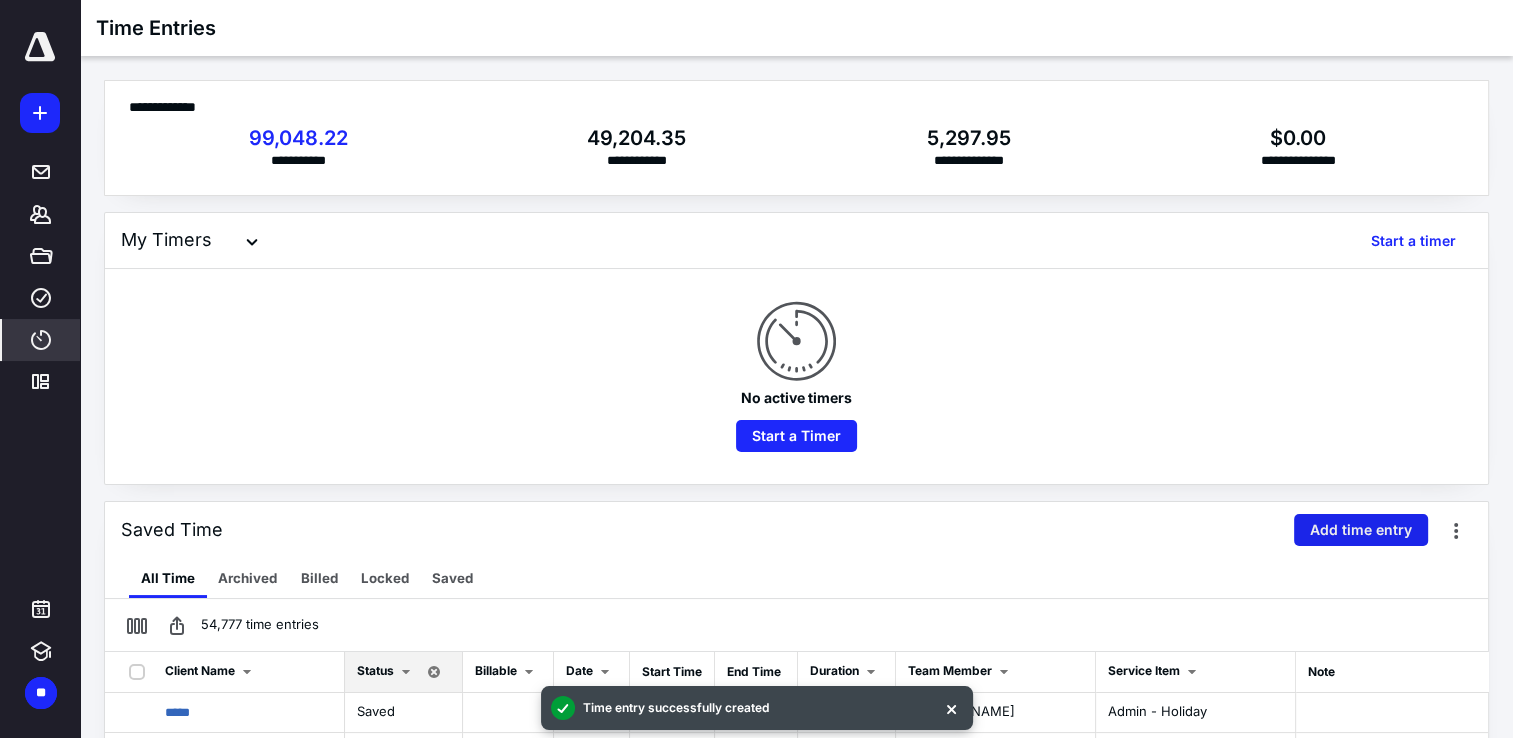 click on "Add time entry" at bounding box center [1361, 530] 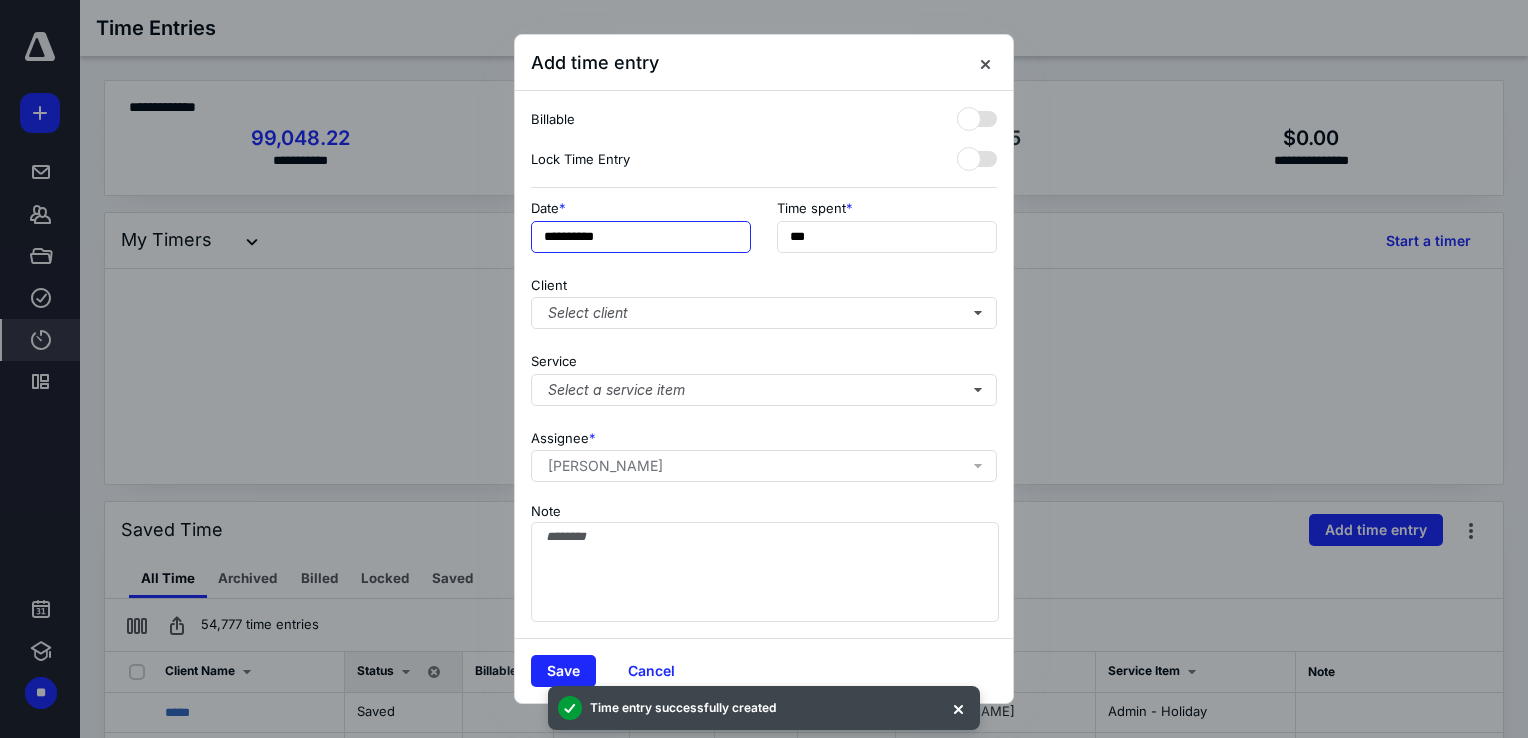 click on "**********" at bounding box center [641, 237] 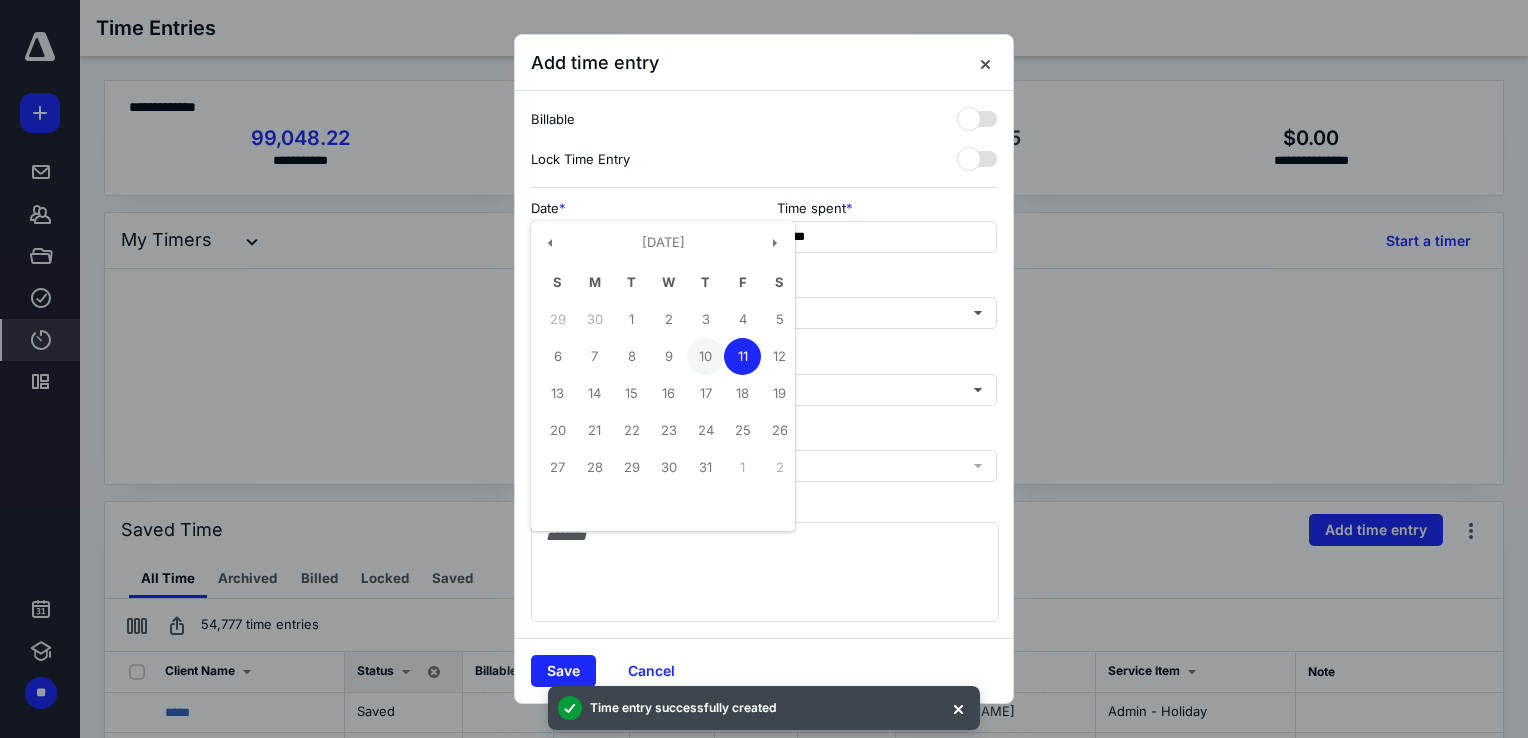 click on "10" at bounding box center [705, 356] 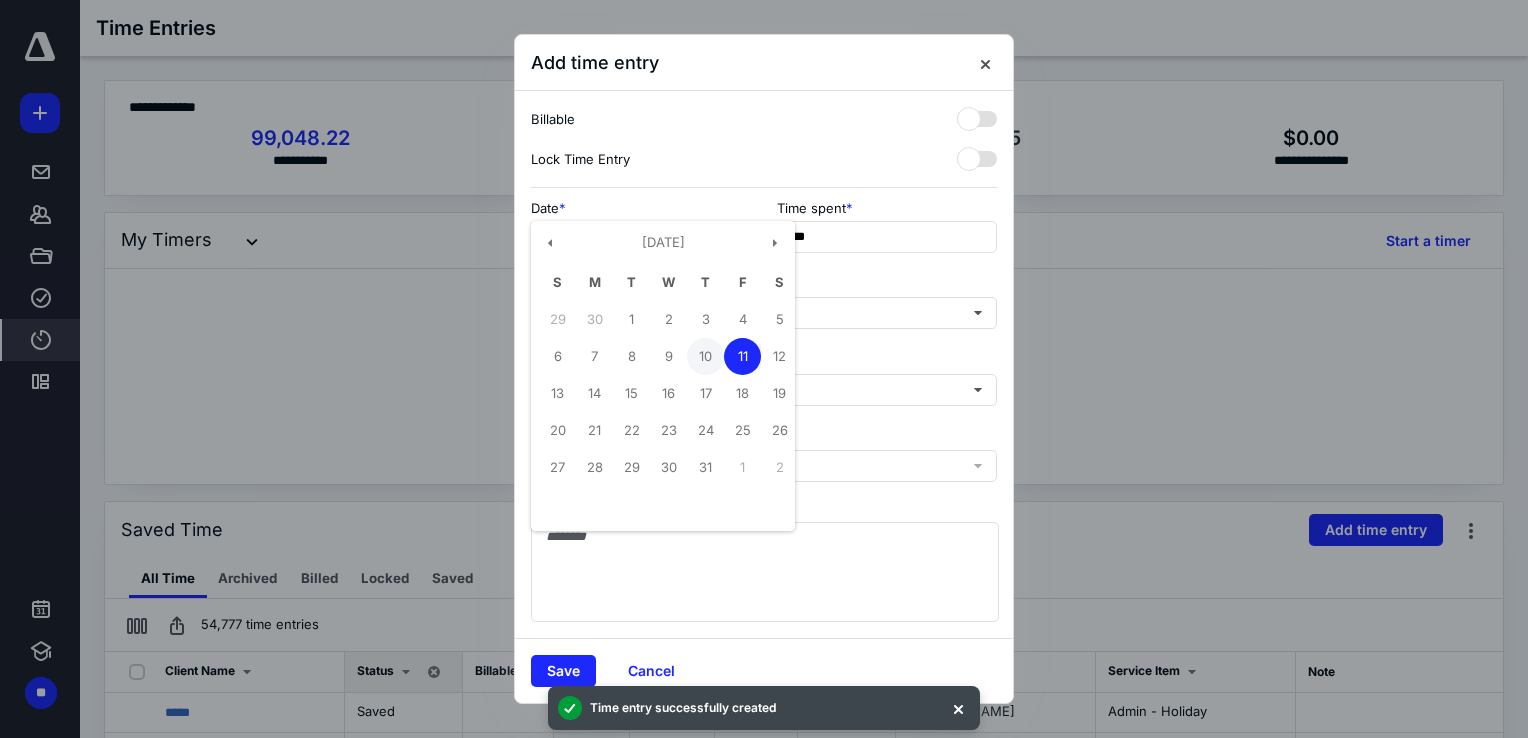 type on "**********" 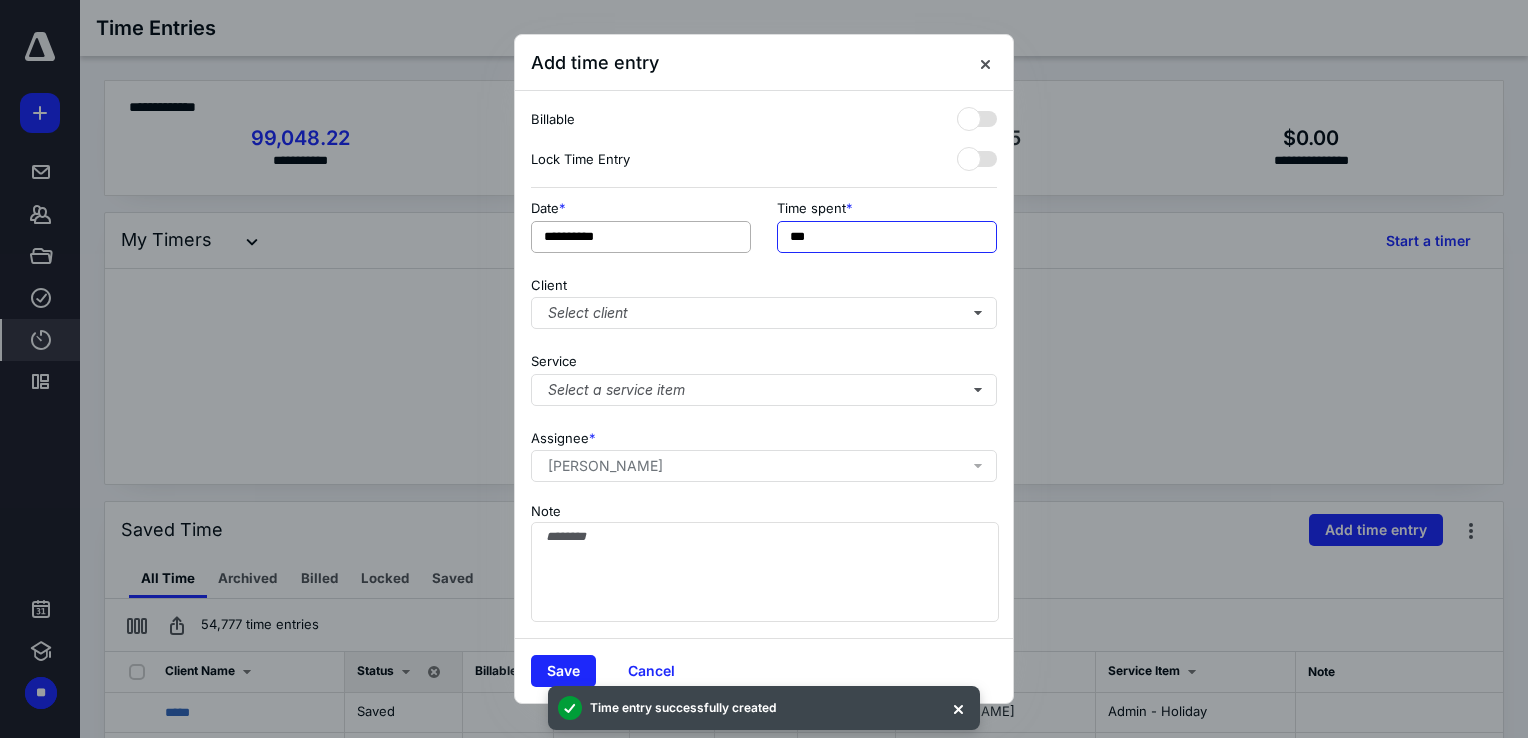 drag, startPoint x: 816, startPoint y: 234, endPoint x: 741, endPoint y: 240, distance: 75.23962 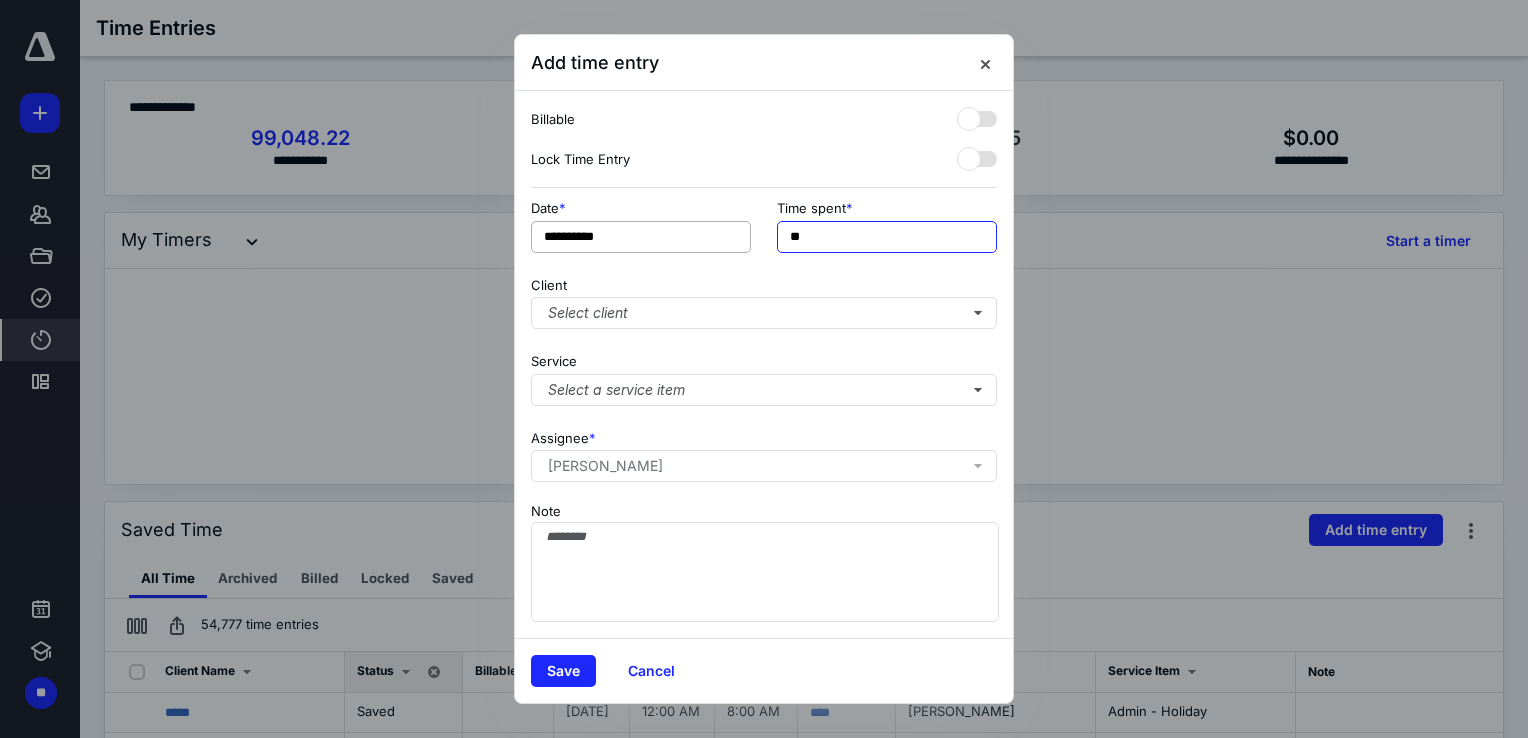 type on "**" 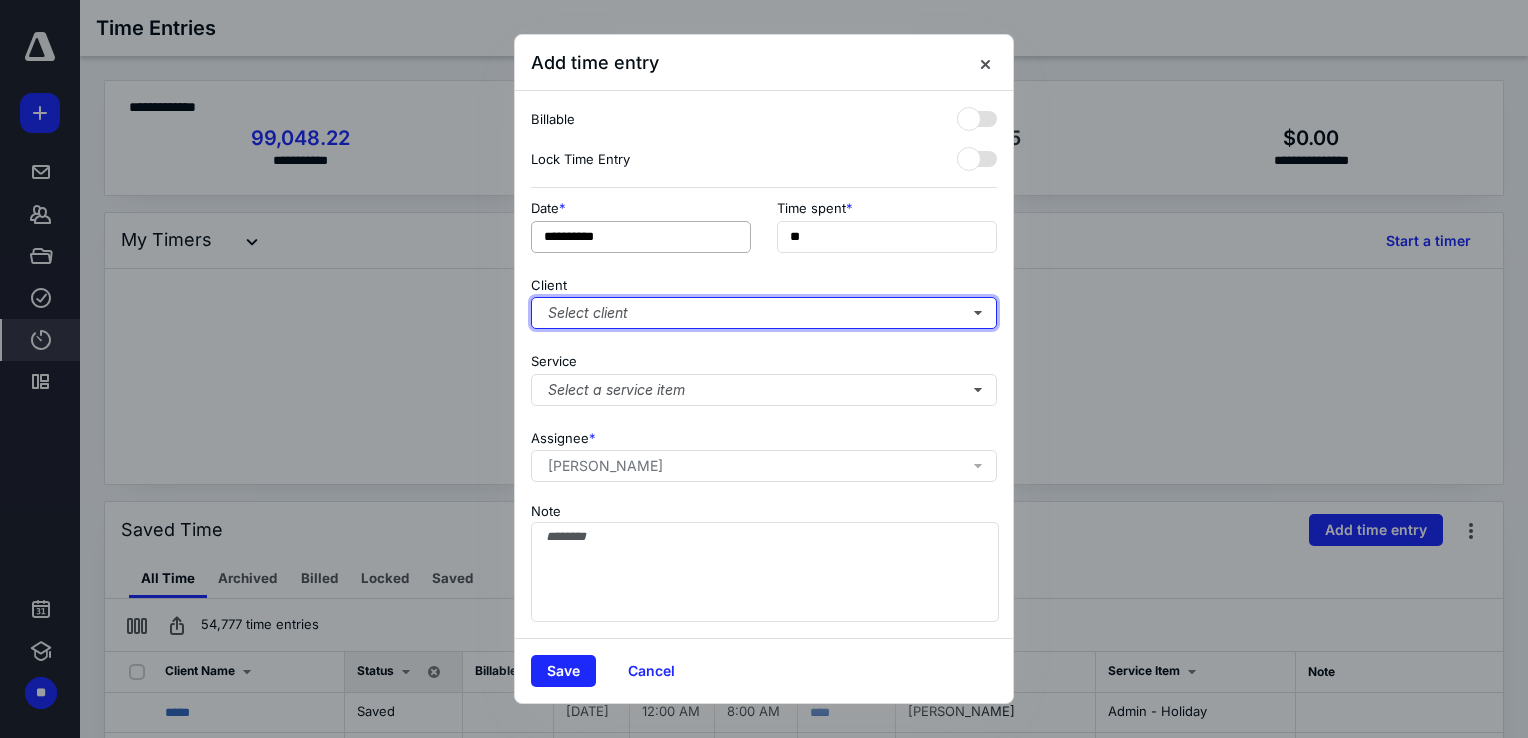 type 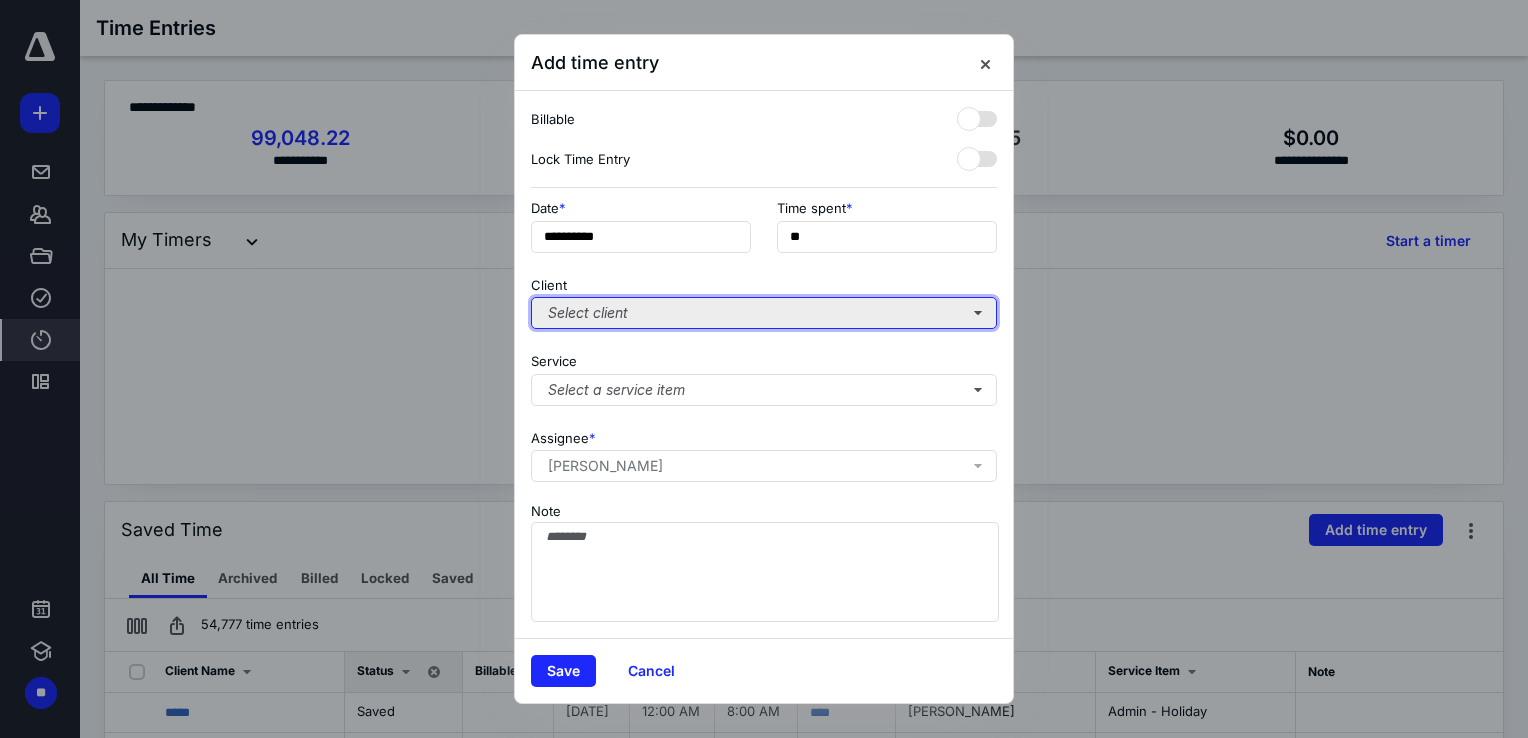 click on "Select client" at bounding box center (764, 313) 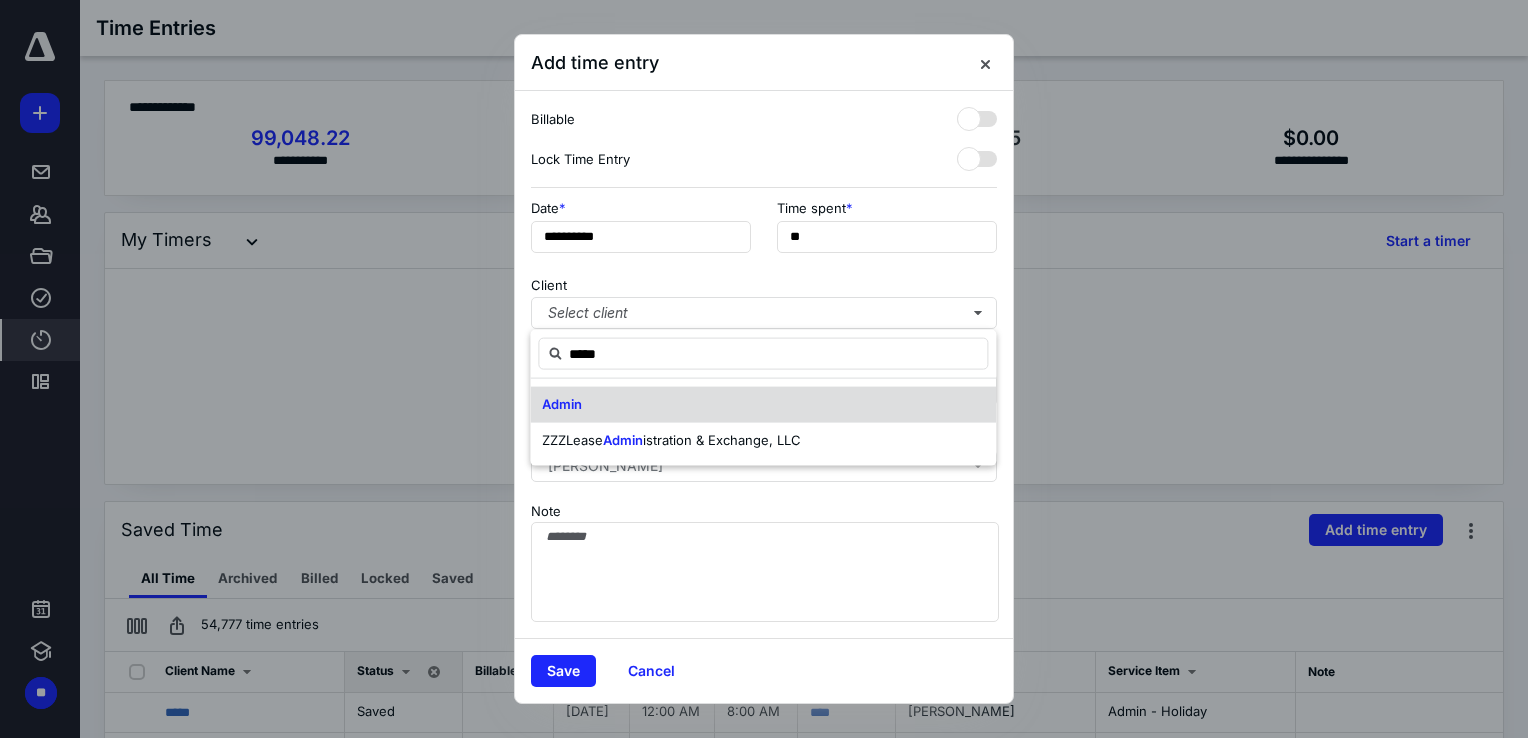 click on "Admin" at bounding box center (562, 404) 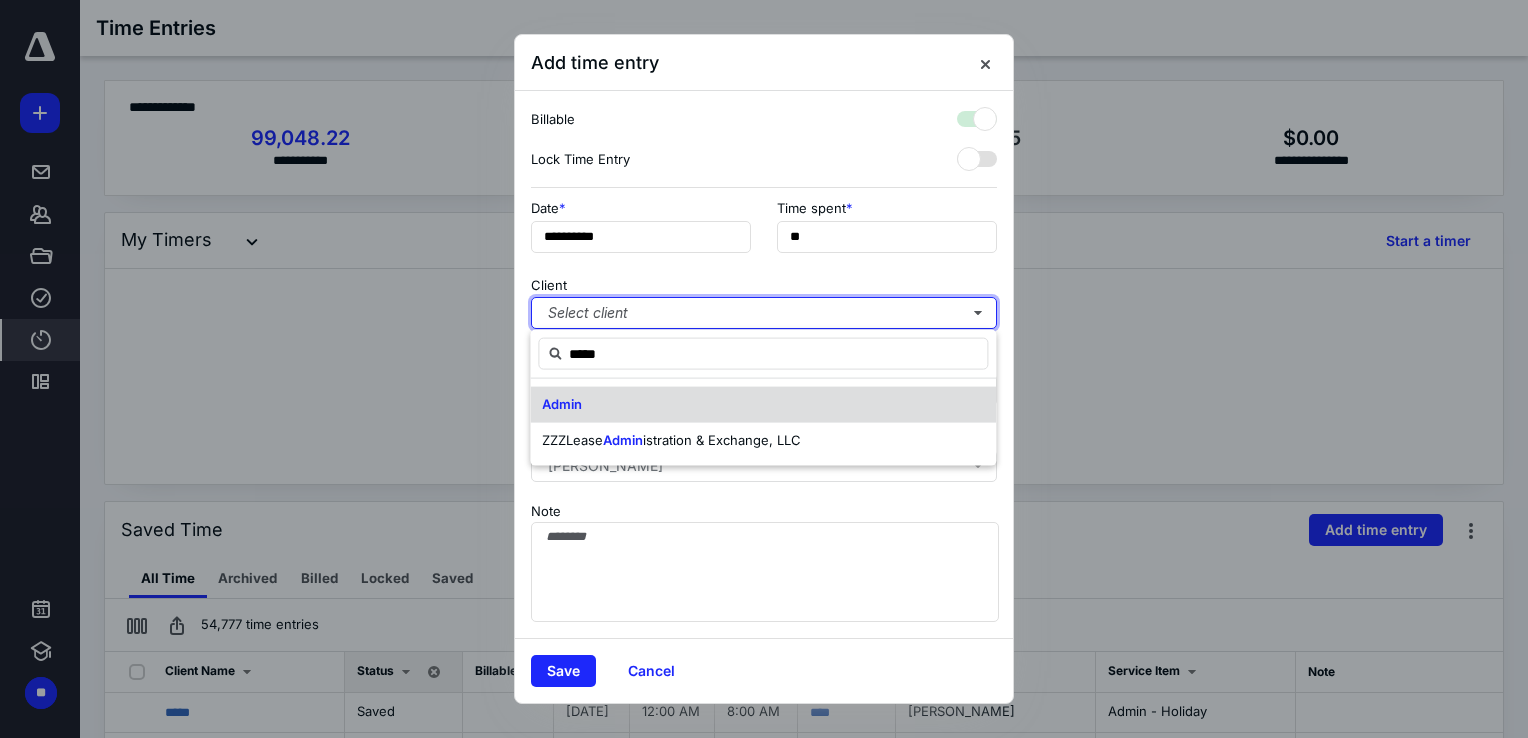 checkbox on "true" 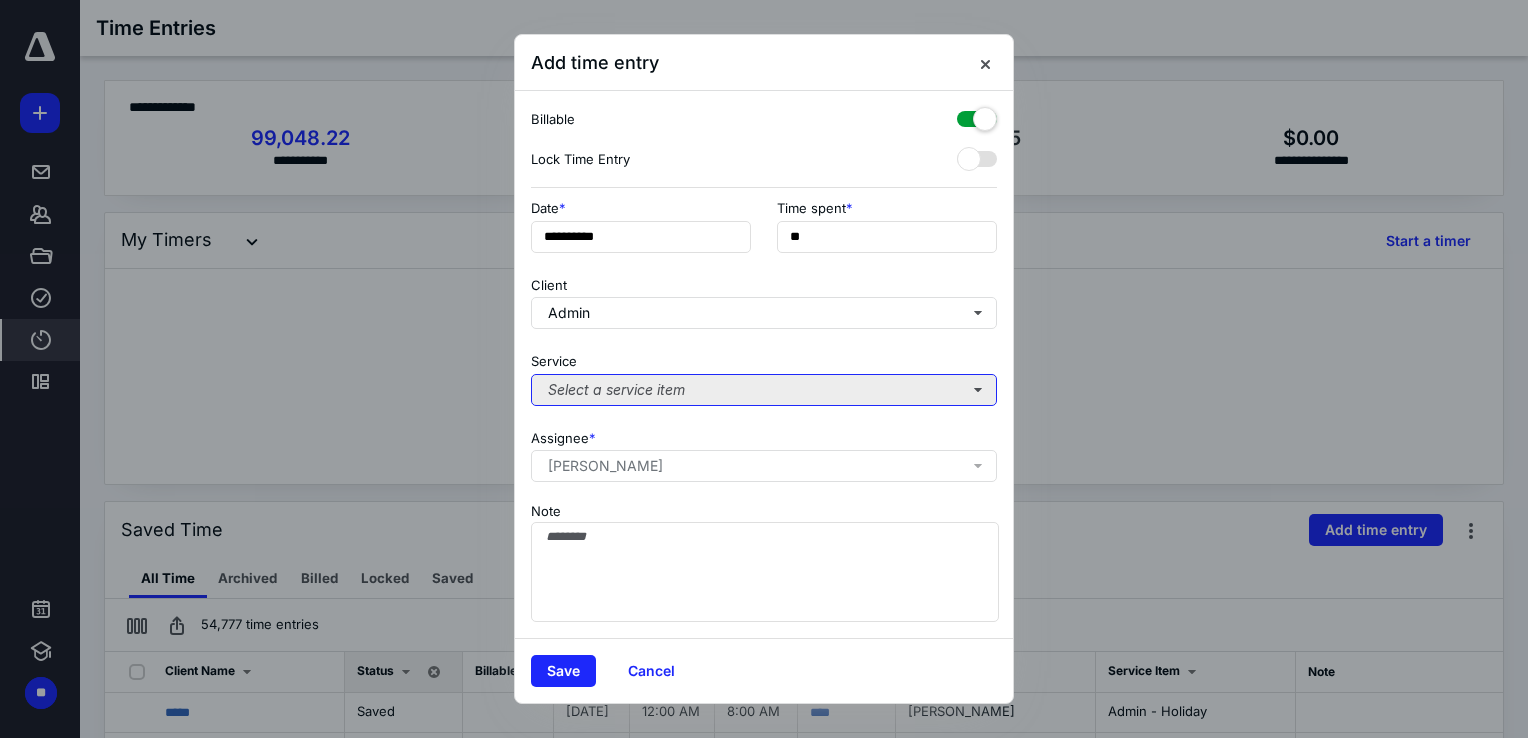 click on "Select a service item" at bounding box center [764, 390] 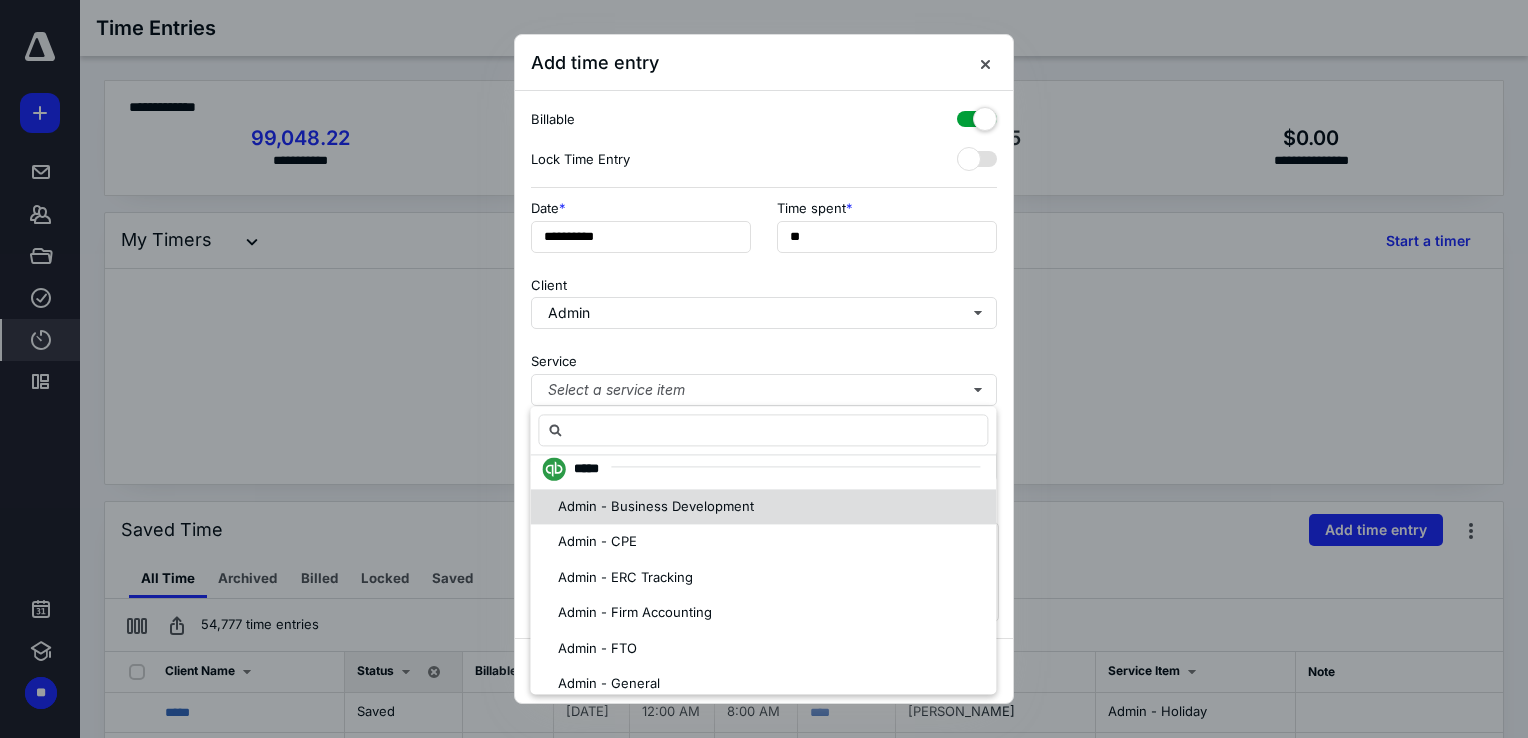 scroll, scrollTop: 500, scrollLeft: 0, axis: vertical 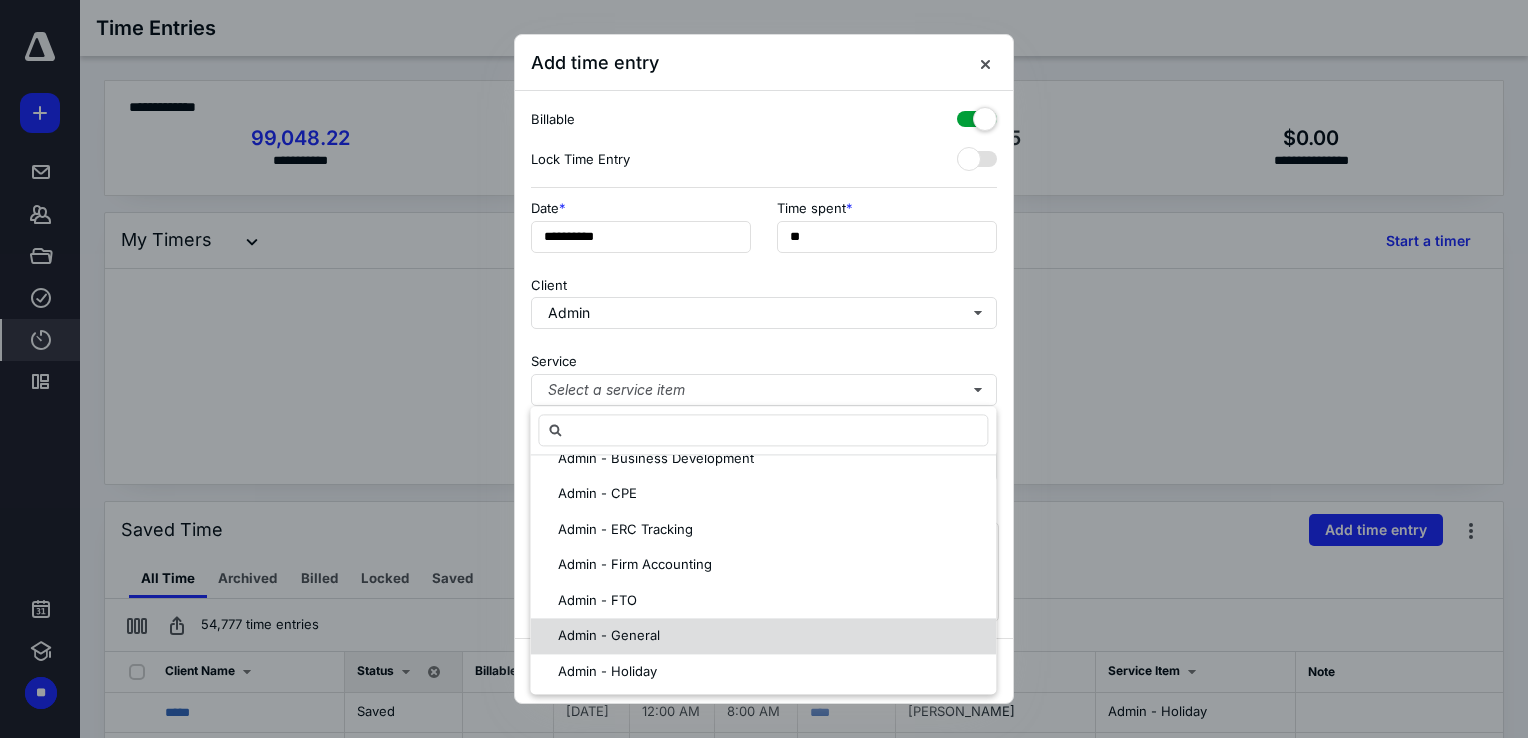 click on "Admin - General" at bounding box center (763, 636) 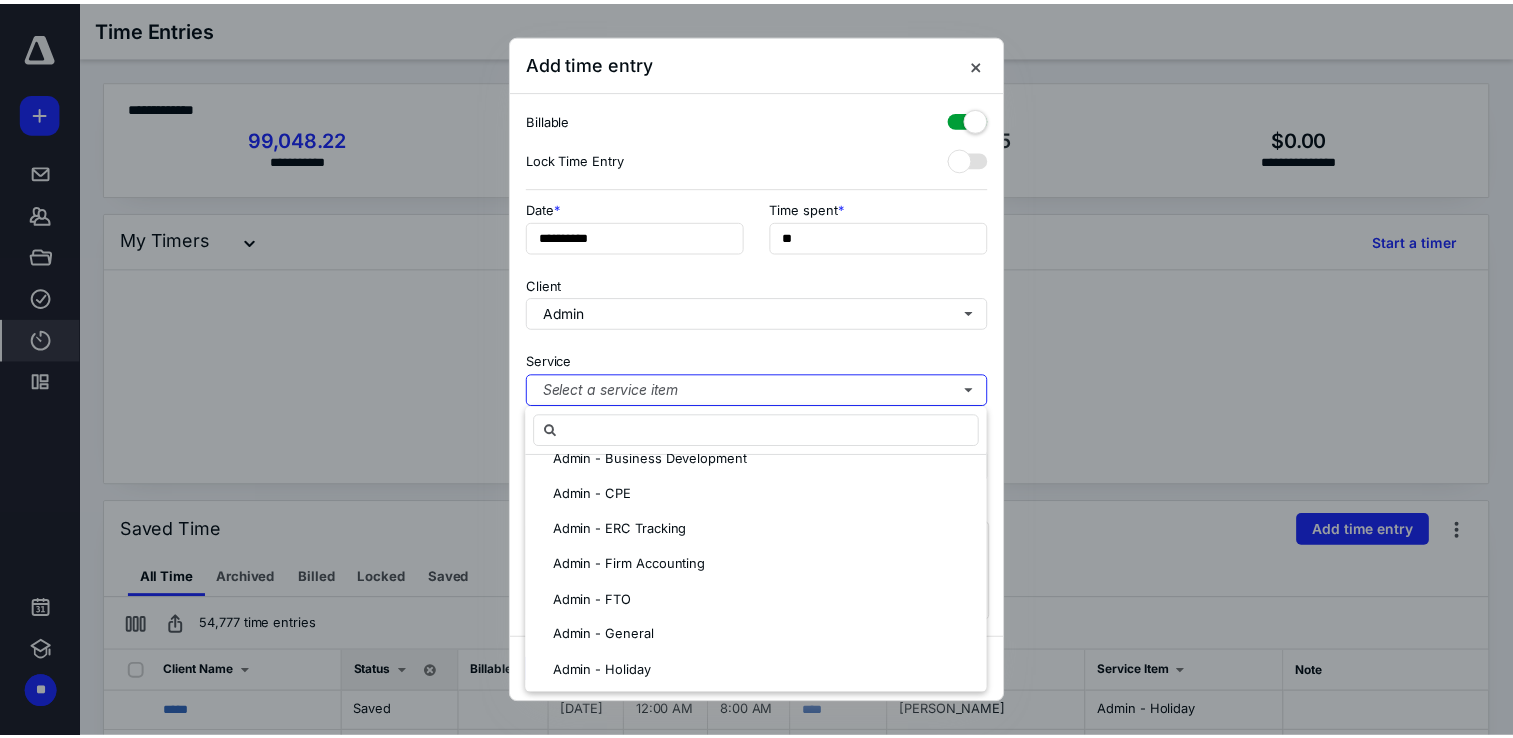 scroll, scrollTop: 0, scrollLeft: 0, axis: both 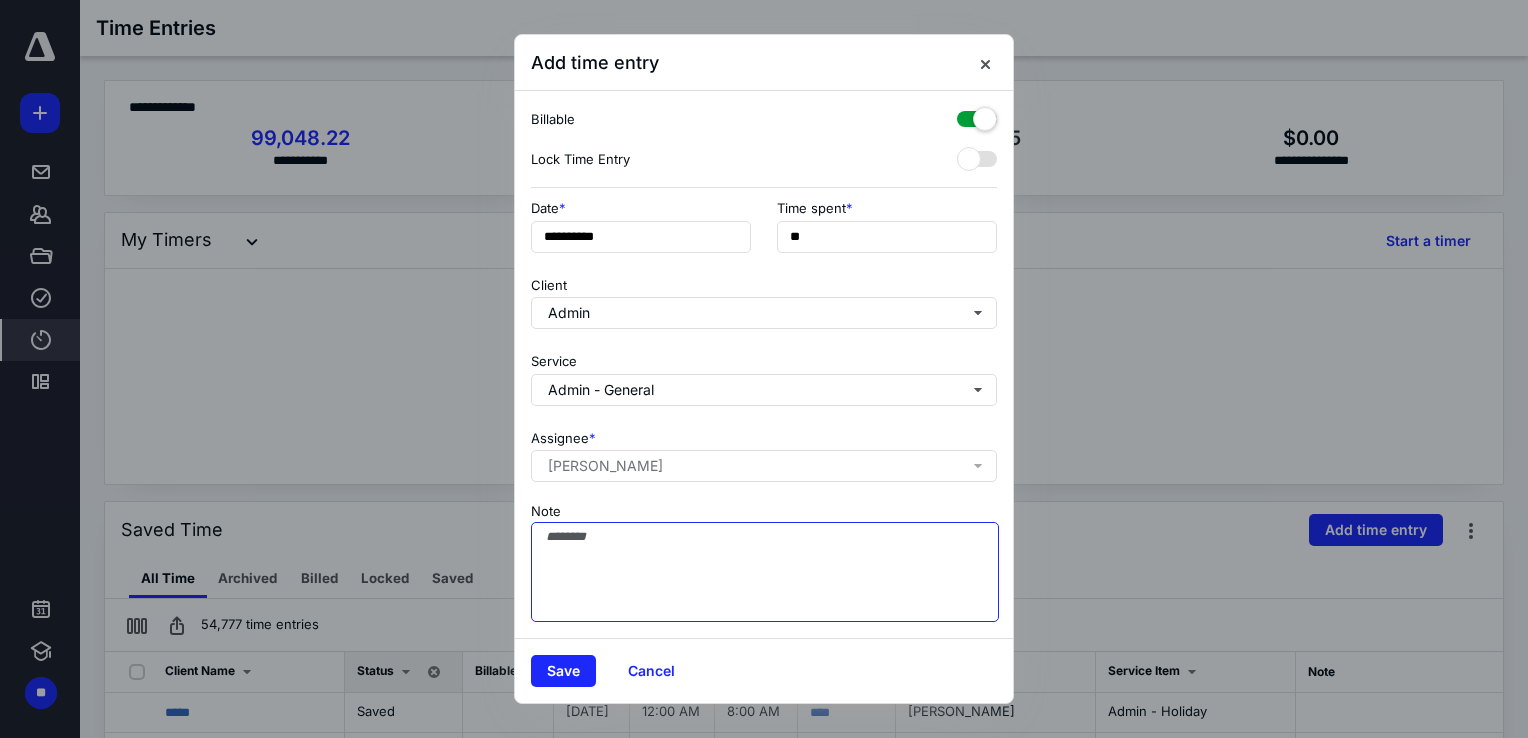 click on "Note" at bounding box center (765, 572) 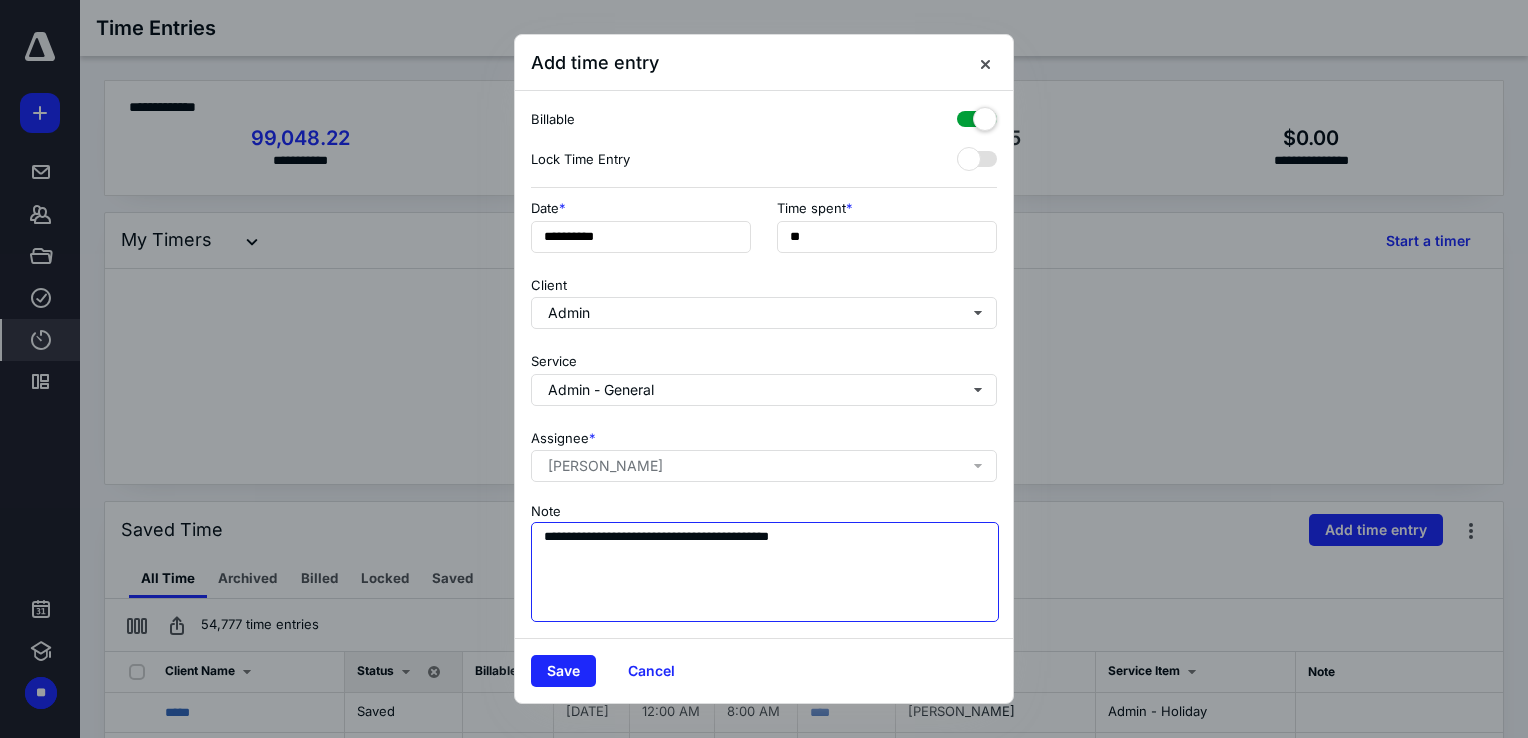 type on "**********" 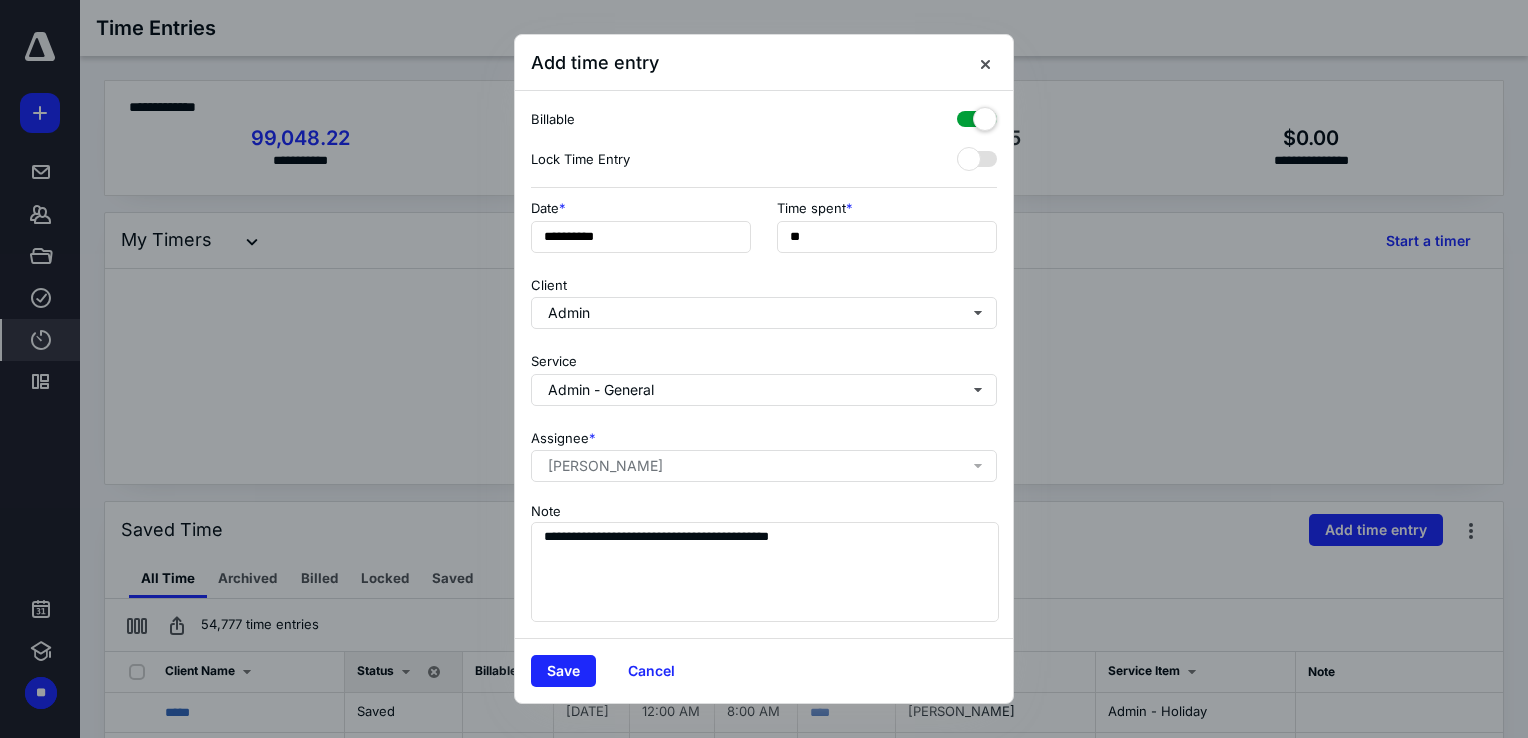 click at bounding box center [977, 115] 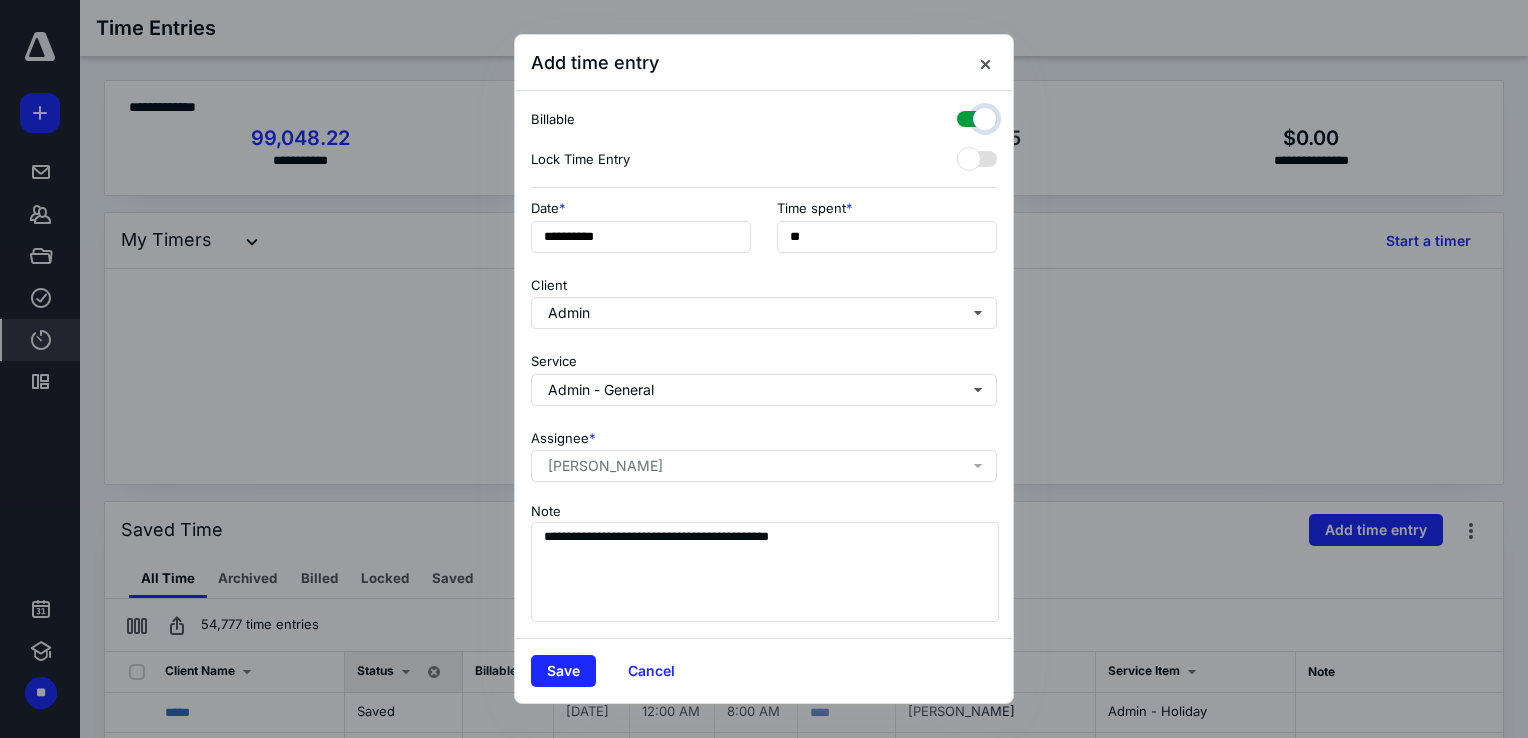click at bounding box center (967, 116) 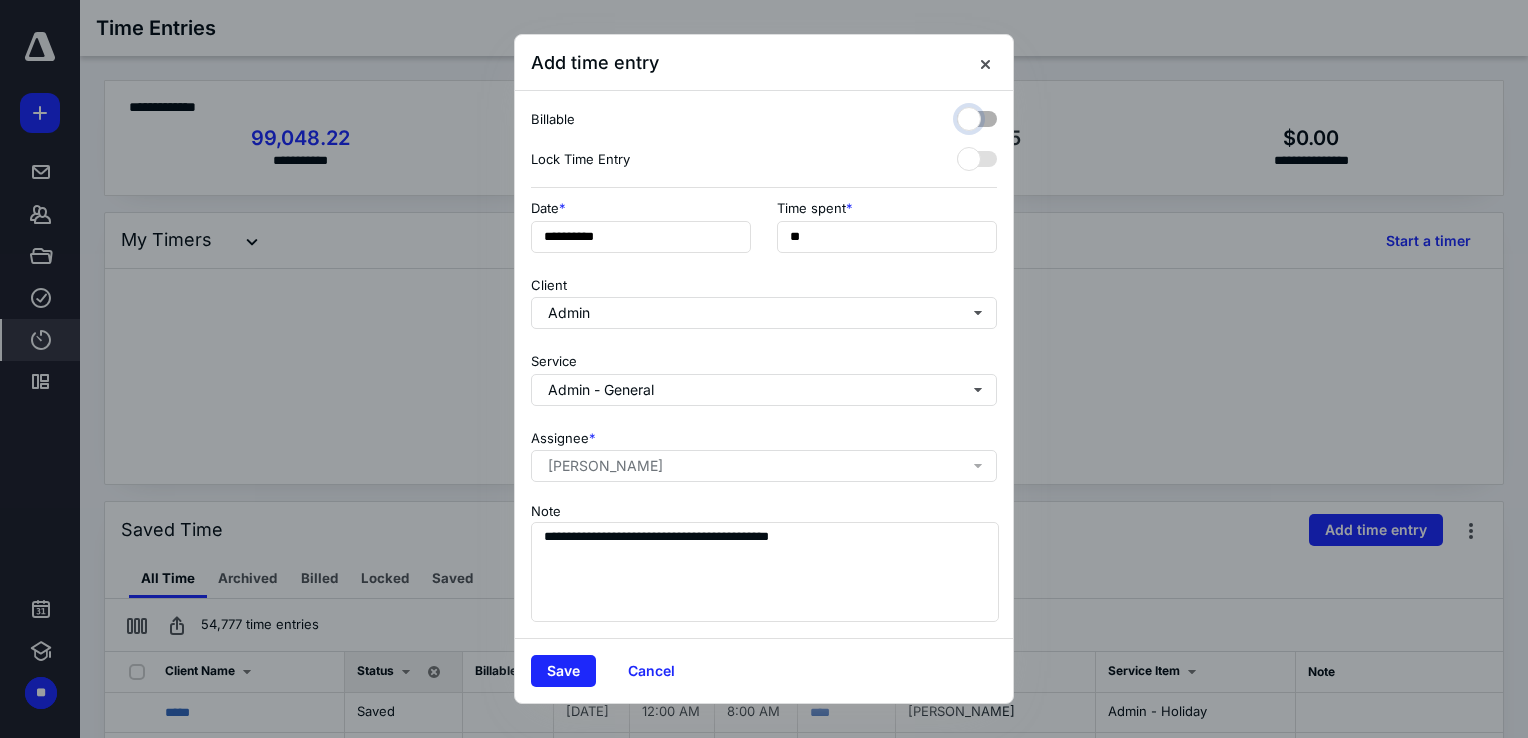 checkbox on "false" 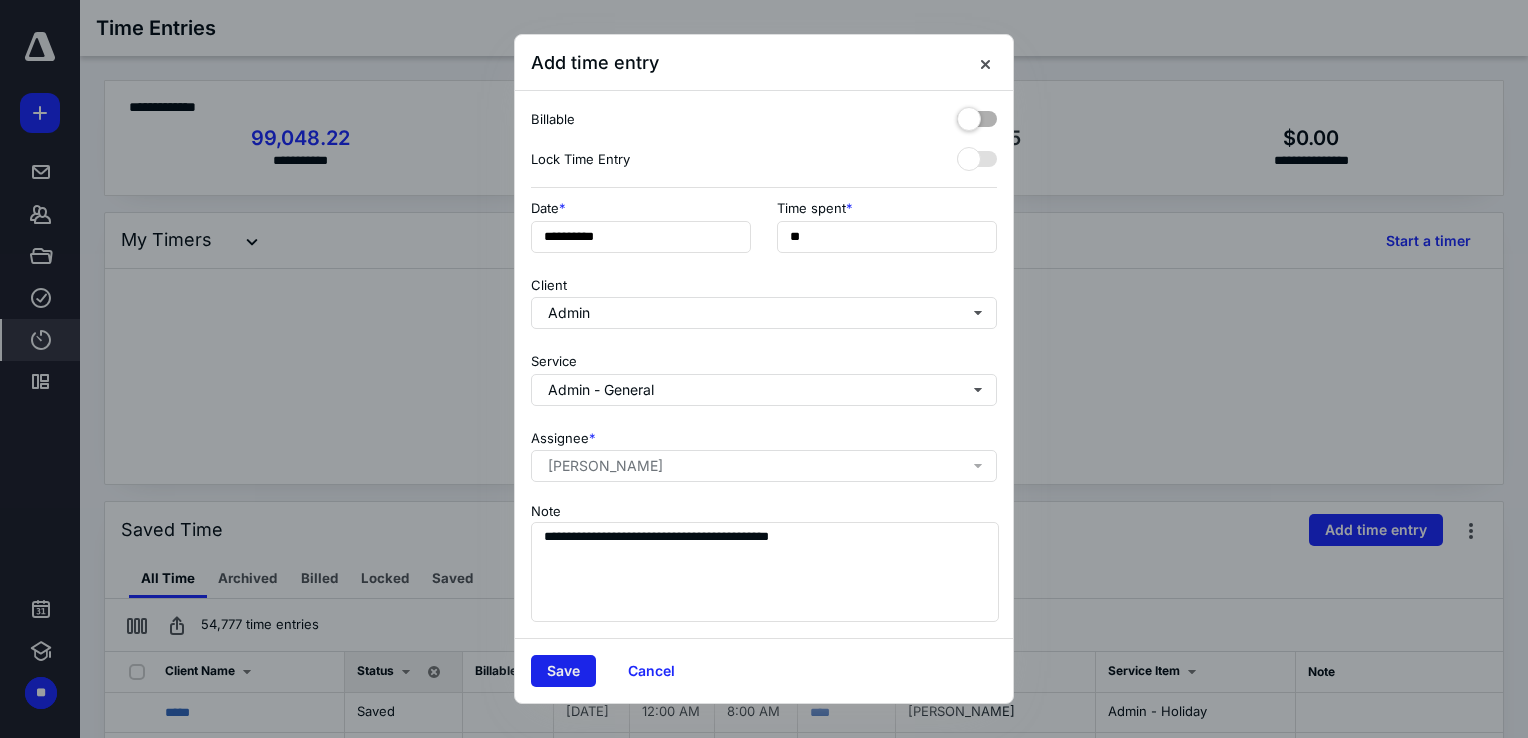 click on "Save" at bounding box center [563, 671] 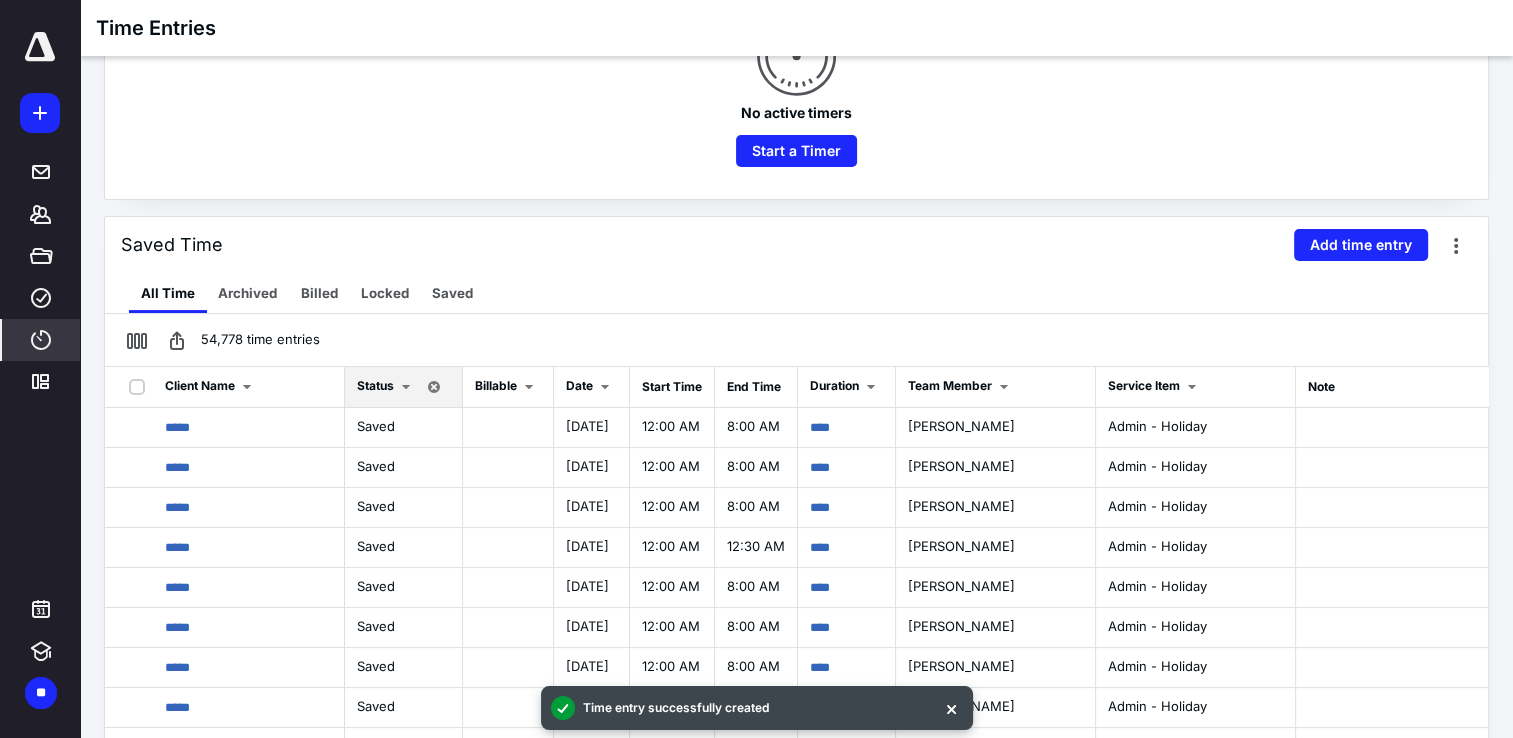 scroll, scrollTop: 287, scrollLeft: 0, axis: vertical 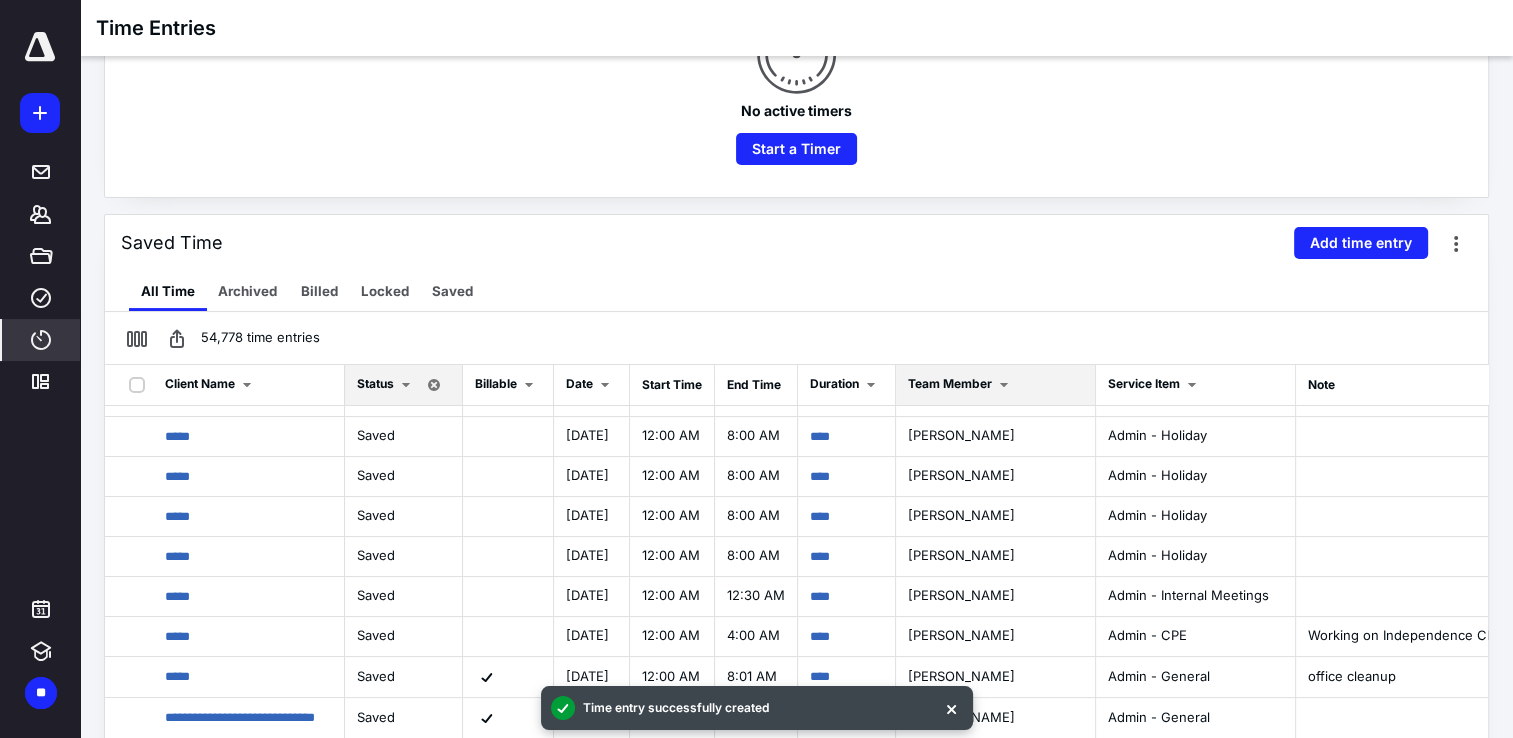 click on "Team Member" at bounding box center [995, 385] 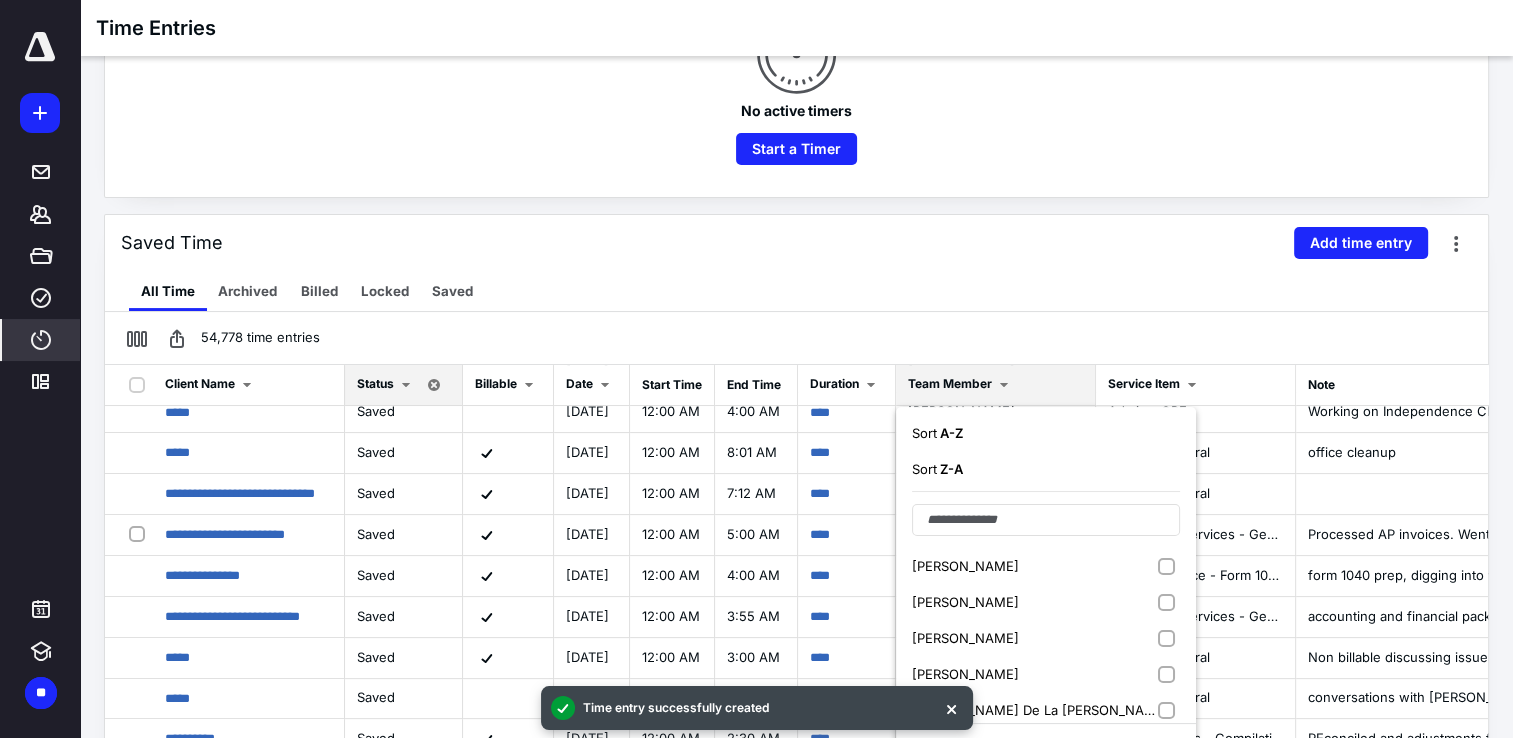 scroll, scrollTop: 849, scrollLeft: 0, axis: vertical 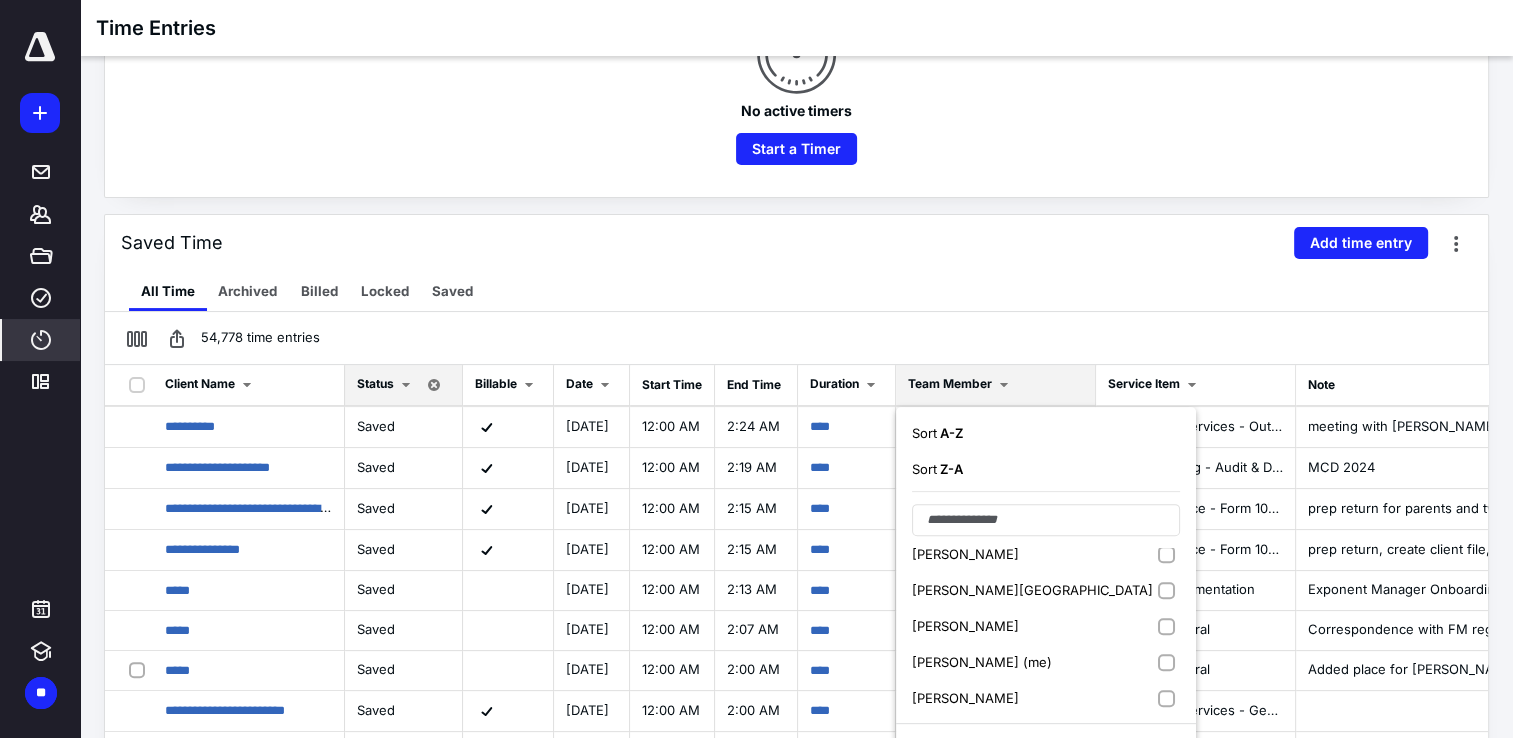click on "[PERSON_NAME] (me)" at bounding box center [1046, 662] 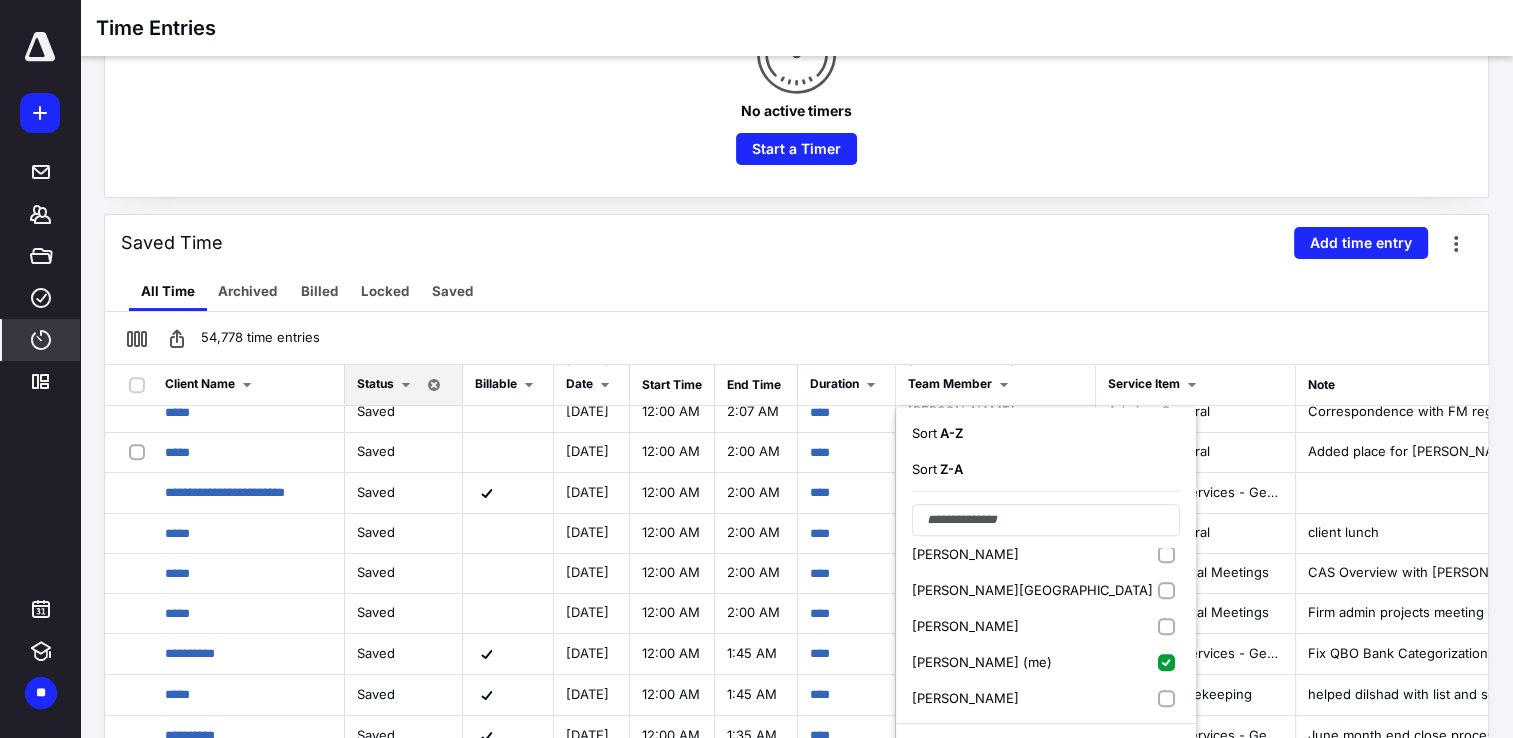 scroll, scrollTop: 1071, scrollLeft: 0, axis: vertical 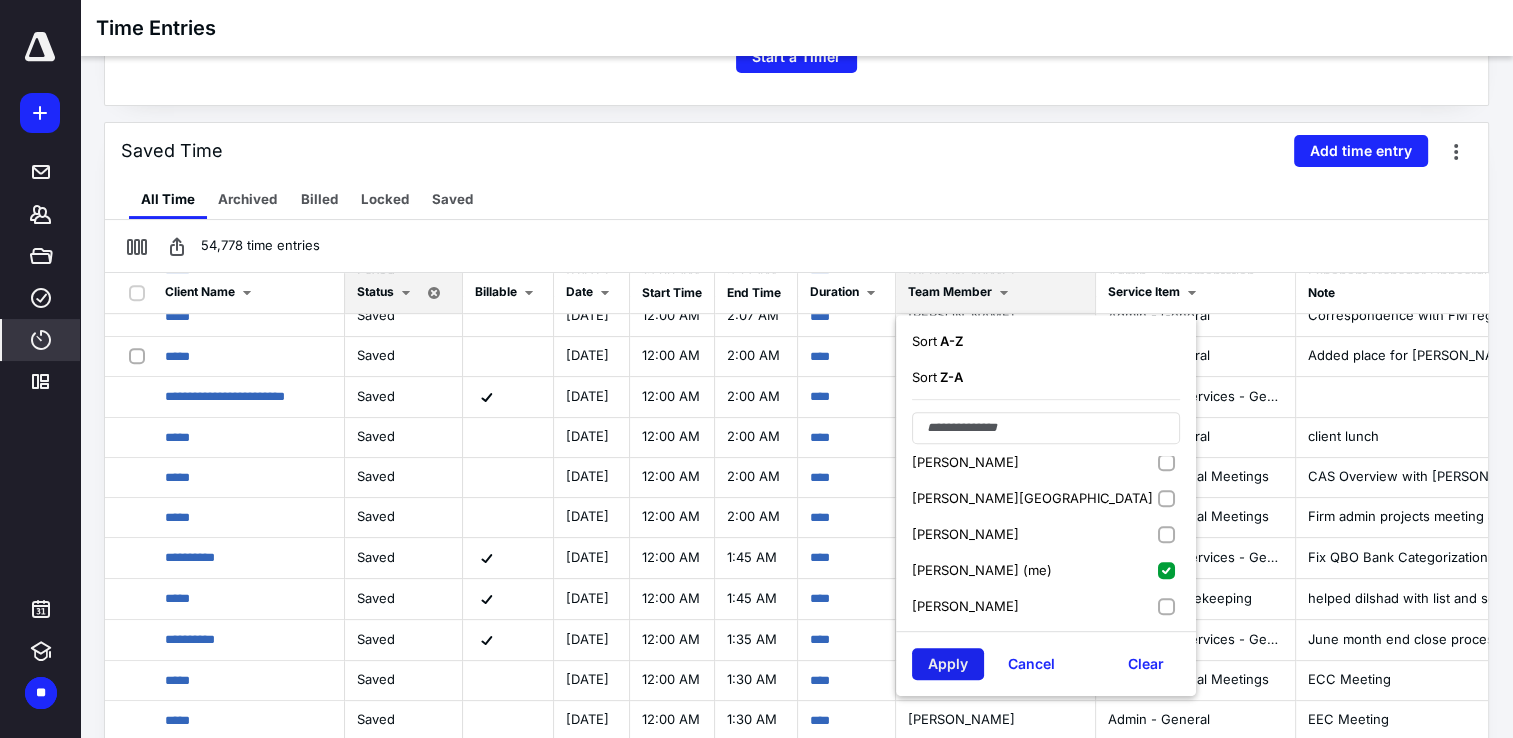 click on "Apply" at bounding box center [948, 664] 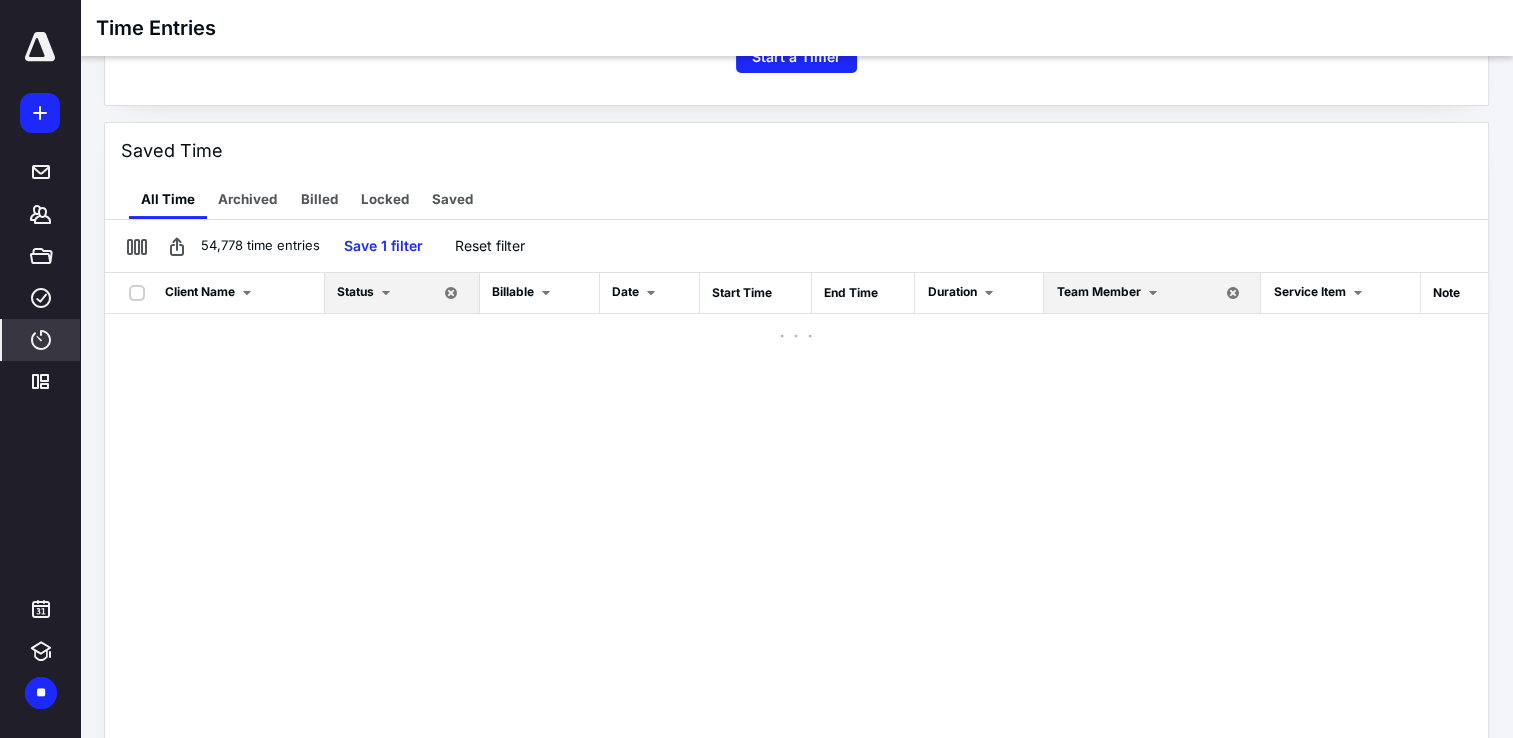 scroll, scrollTop: 0, scrollLeft: 0, axis: both 